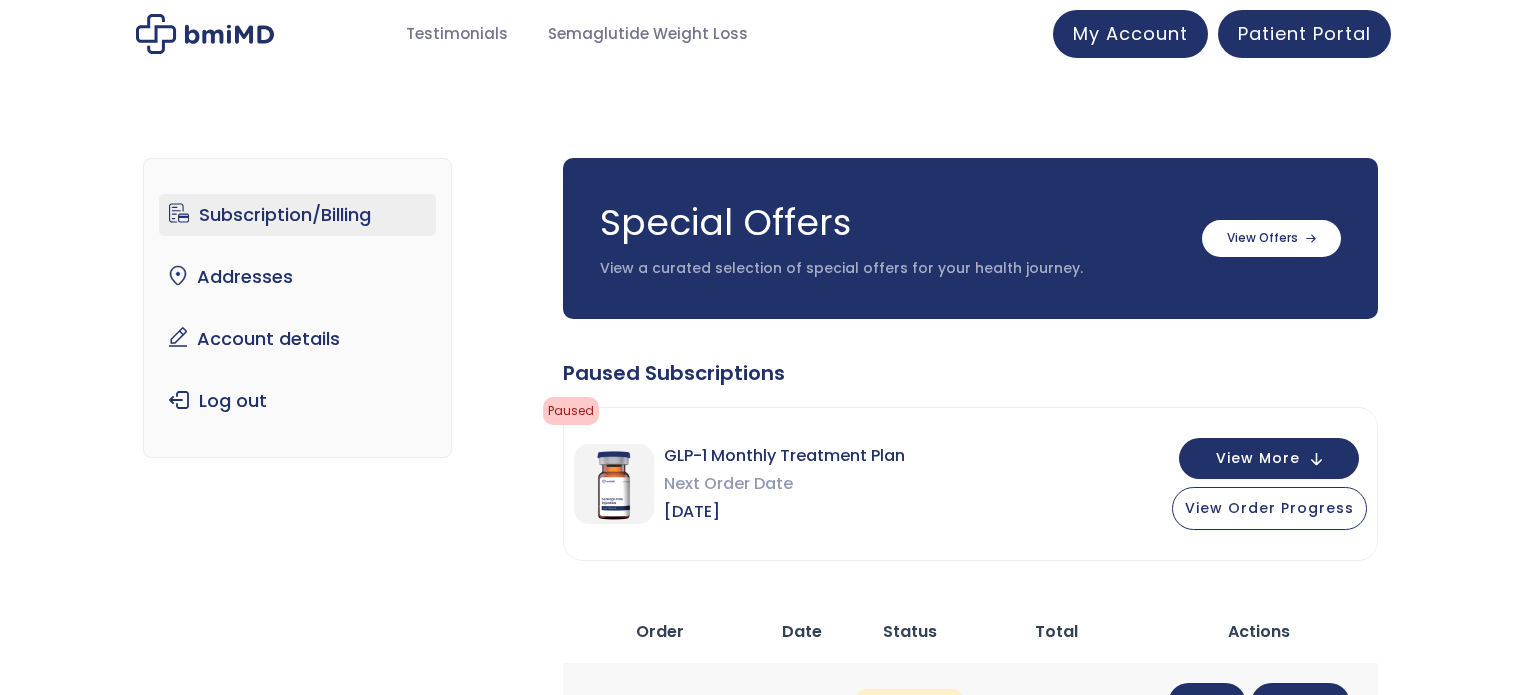 scroll, scrollTop: 0, scrollLeft: 0, axis: both 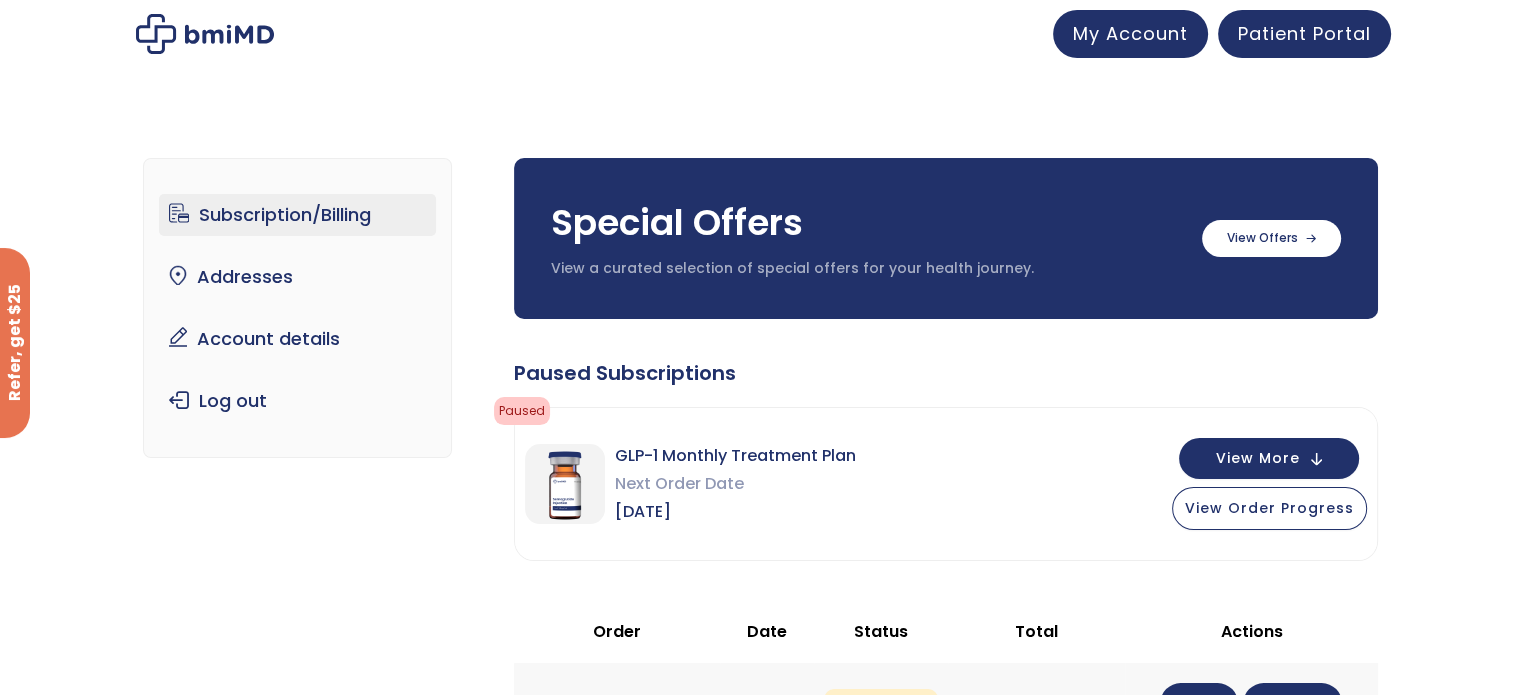 click on "Subscription/Billing" at bounding box center (297, 215) 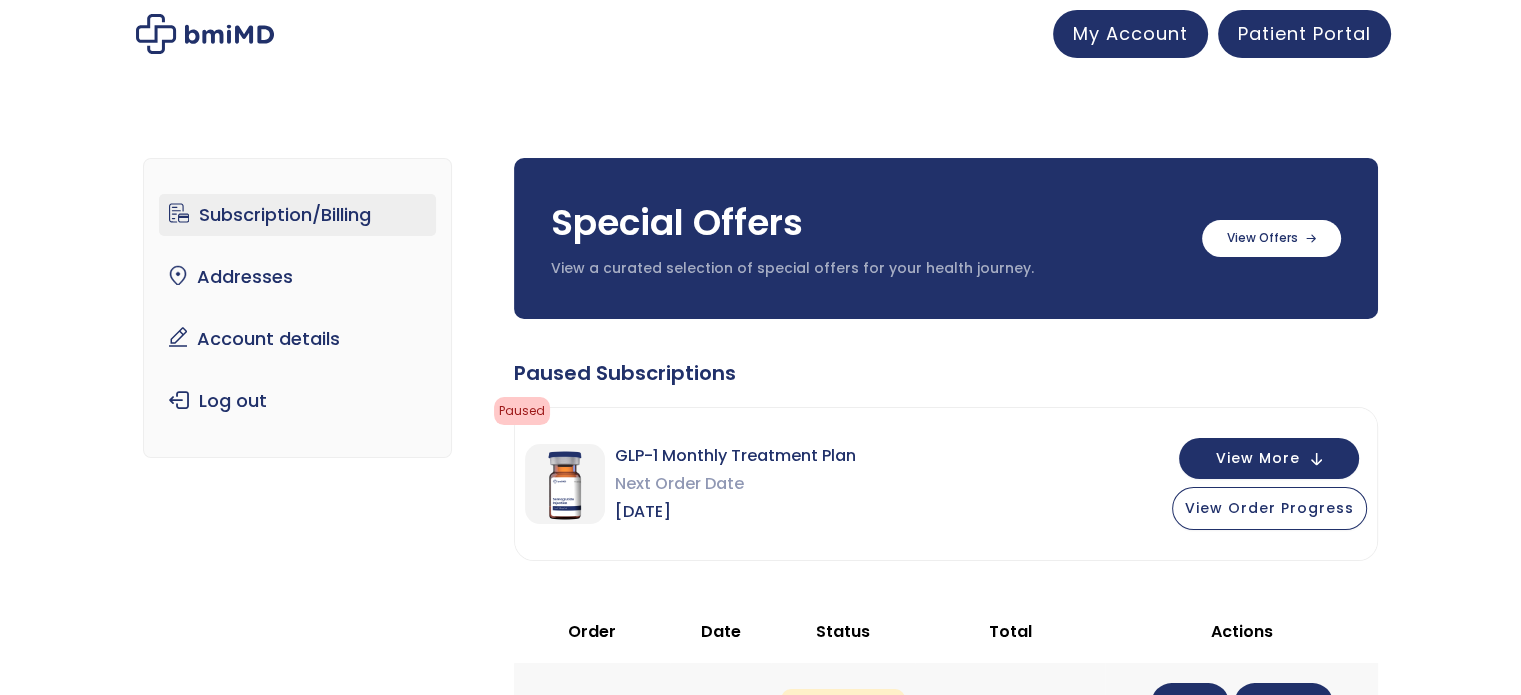 scroll, scrollTop: 90, scrollLeft: 0, axis: vertical 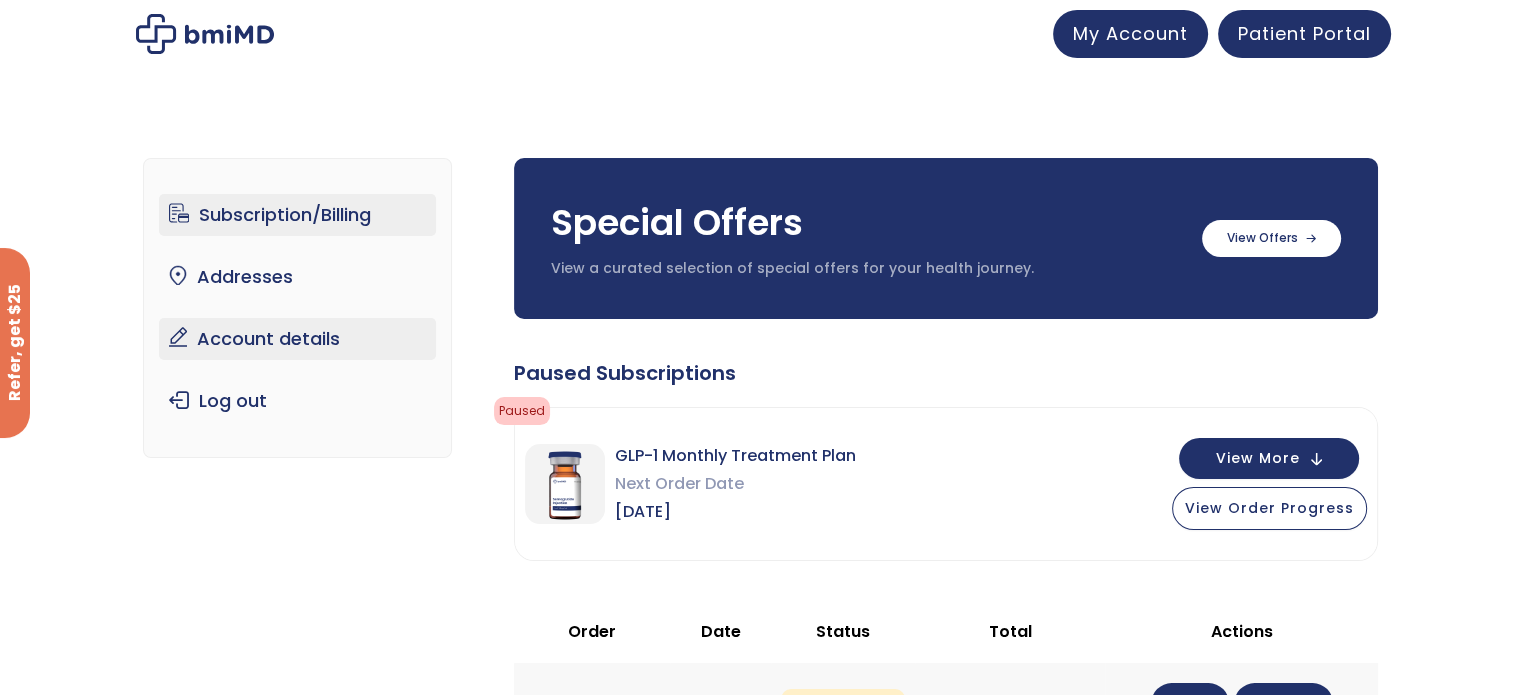 click on "Account details" at bounding box center (297, 339) 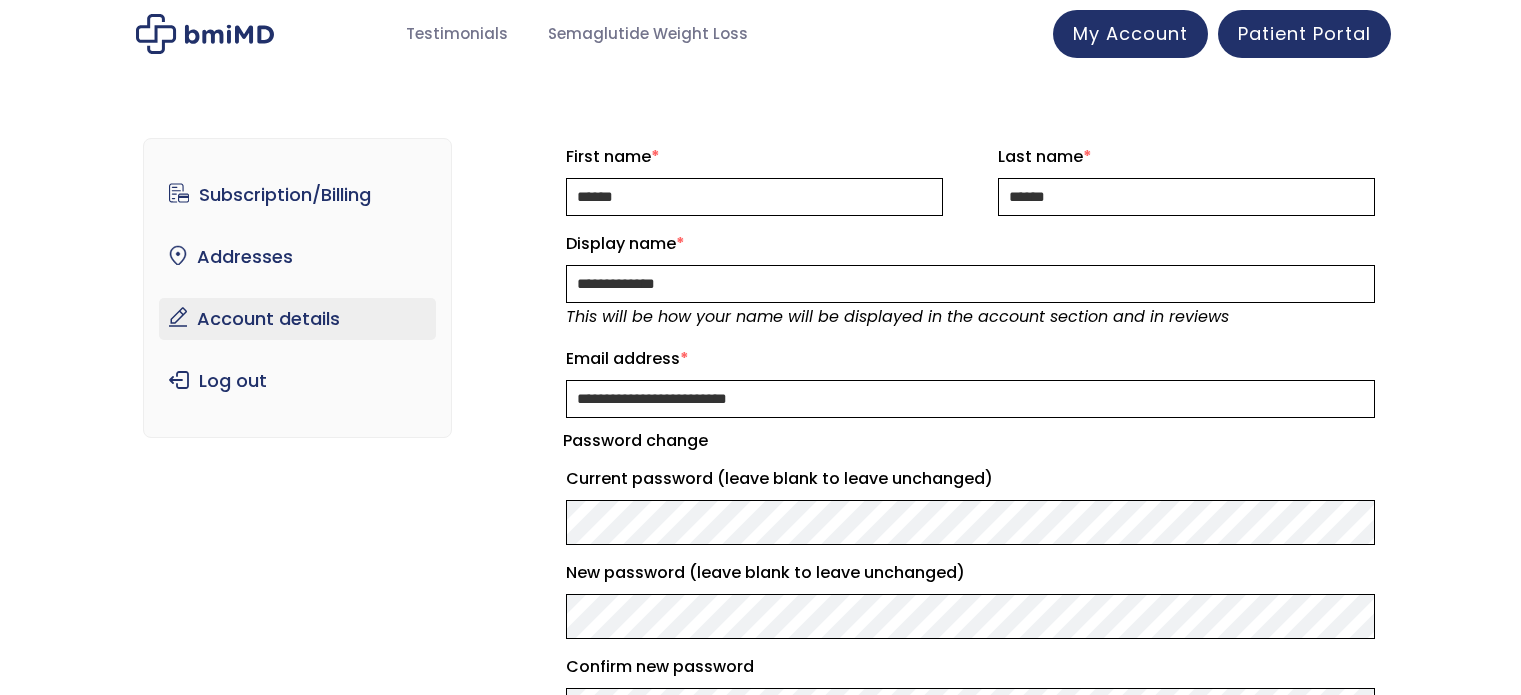 scroll, scrollTop: 0, scrollLeft: 0, axis: both 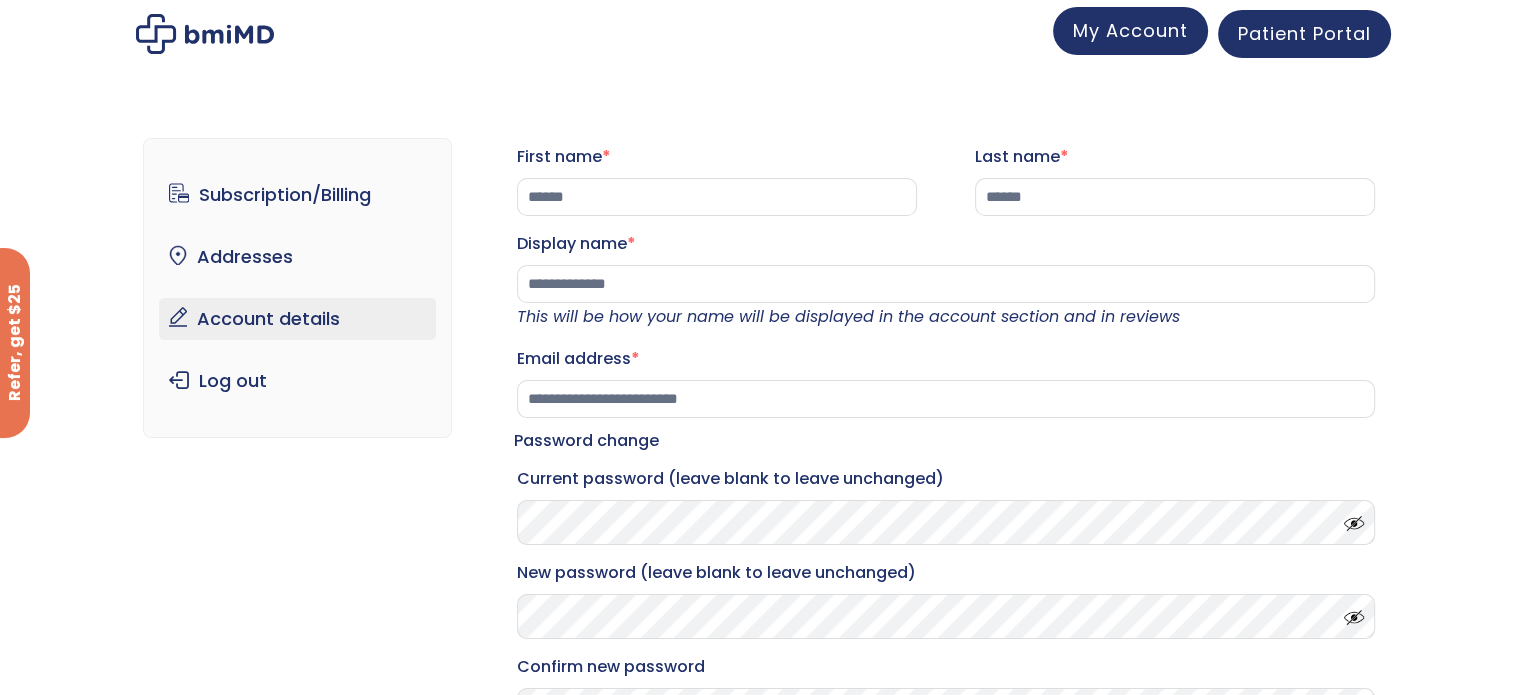click on "My Account" at bounding box center (1130, 30) 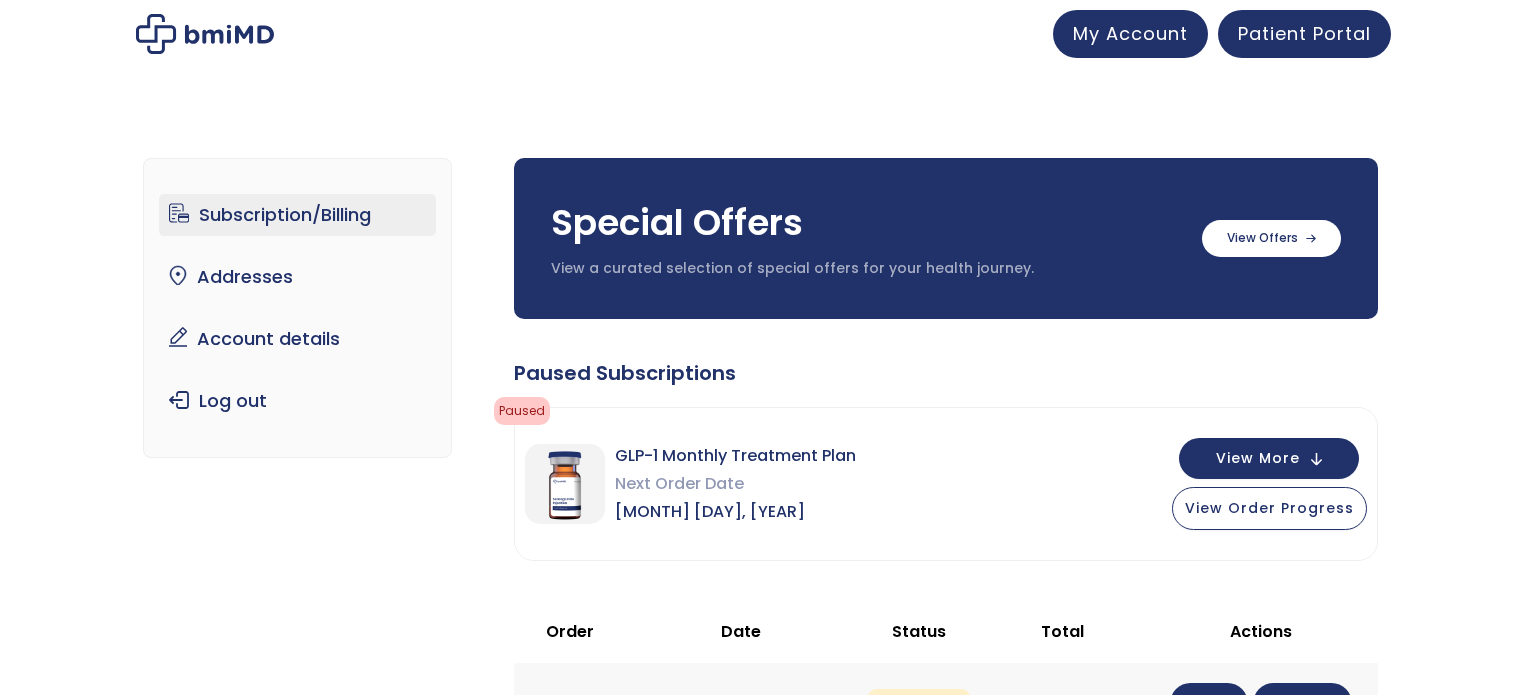 scroll, scrollTop: 0, scrollLeft: 0, axis: both 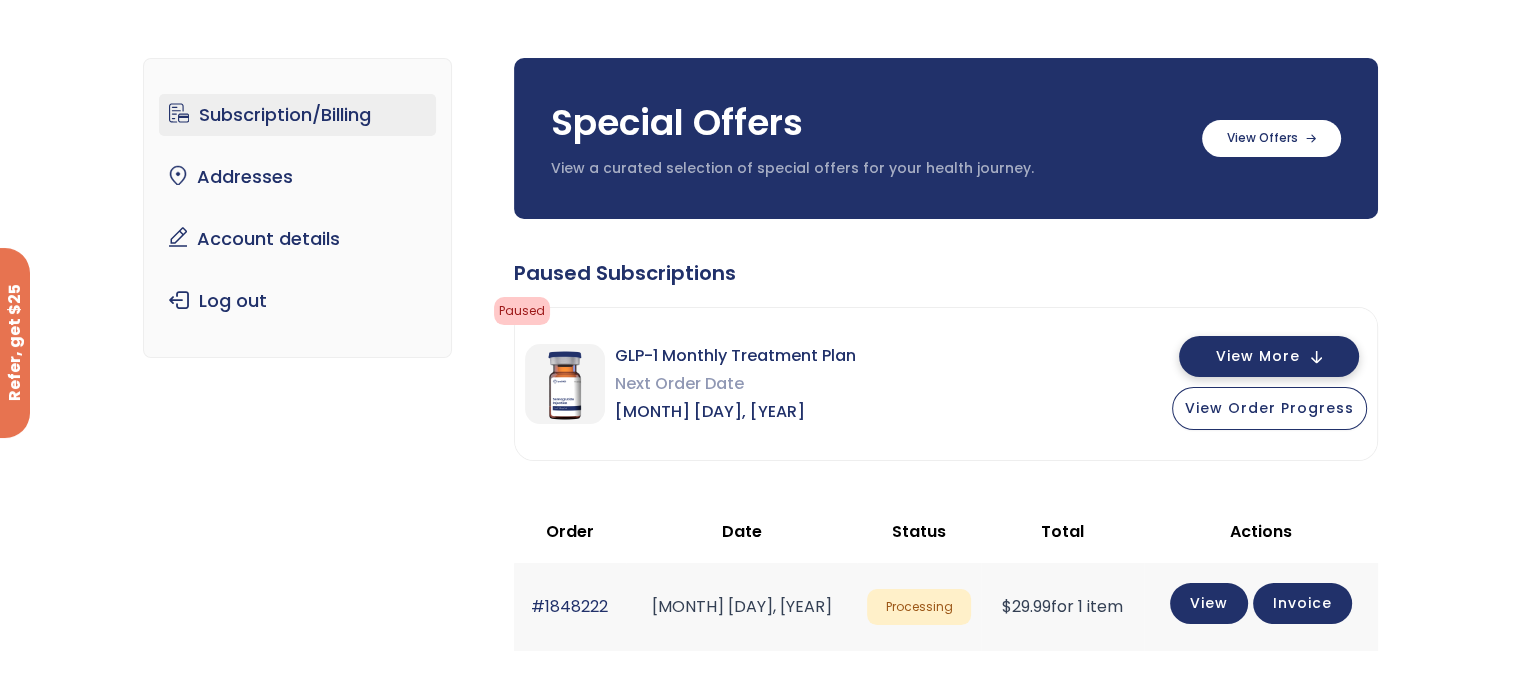click on "View More" at bounding box center [1269, 356] 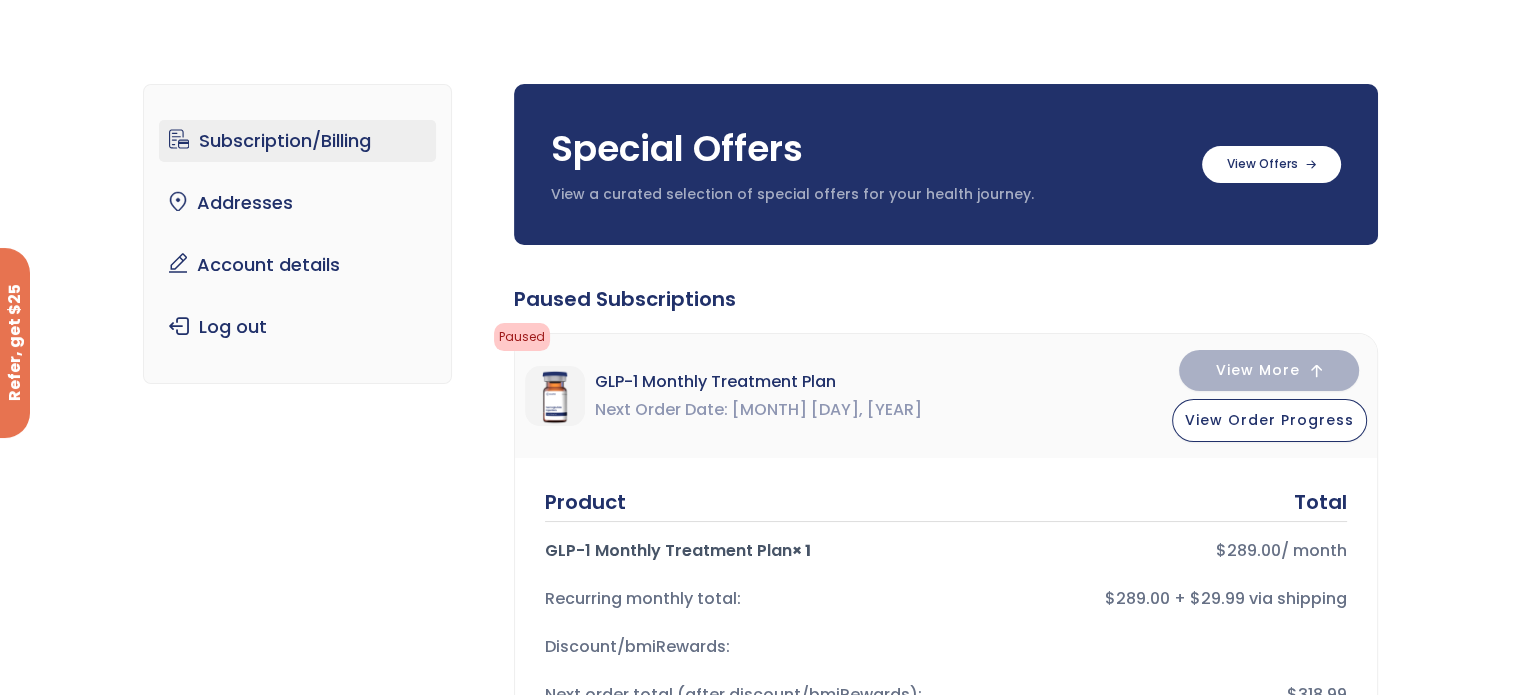 scroll, scrollTop: 0, scrollLeft: 0, axis: both 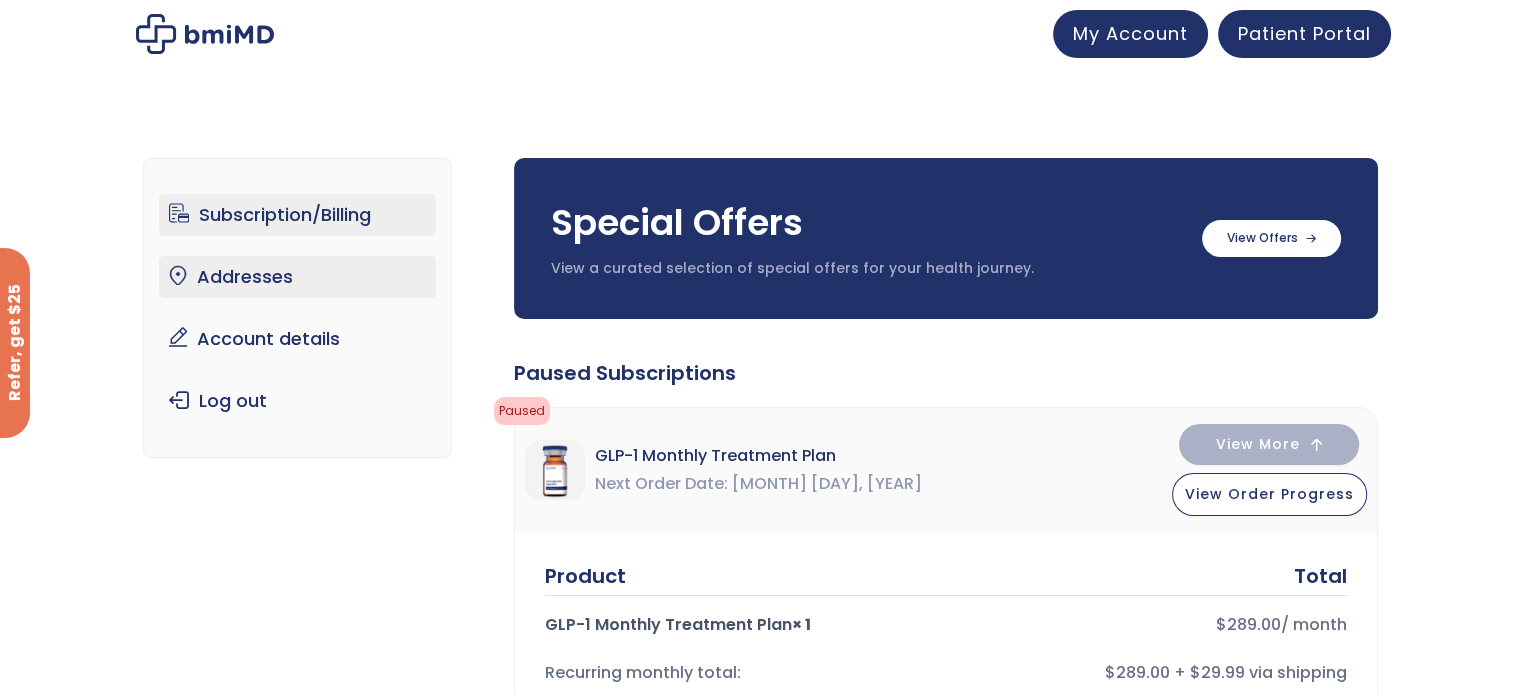 click on "Addresses" at bounding box center [297, 277] 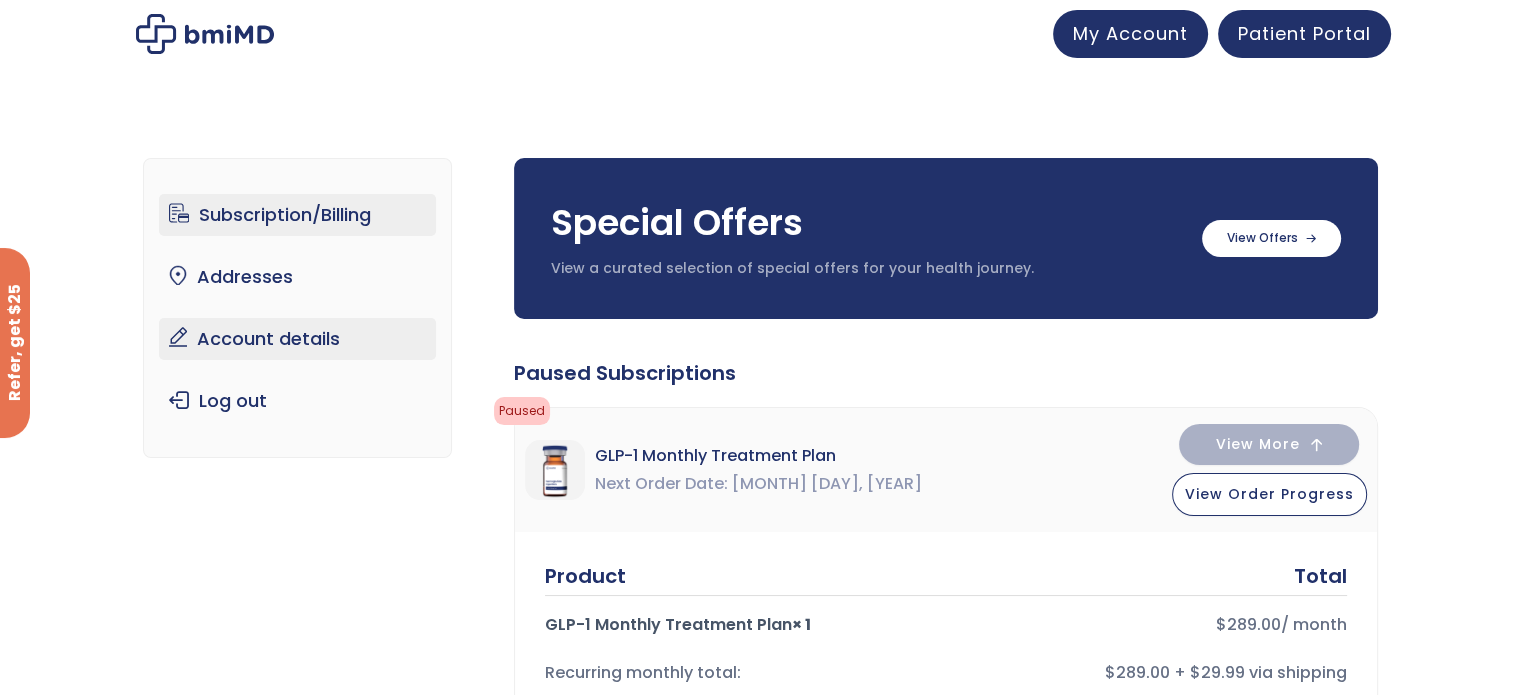 click on "Account details" at bounding box center (297, 339) 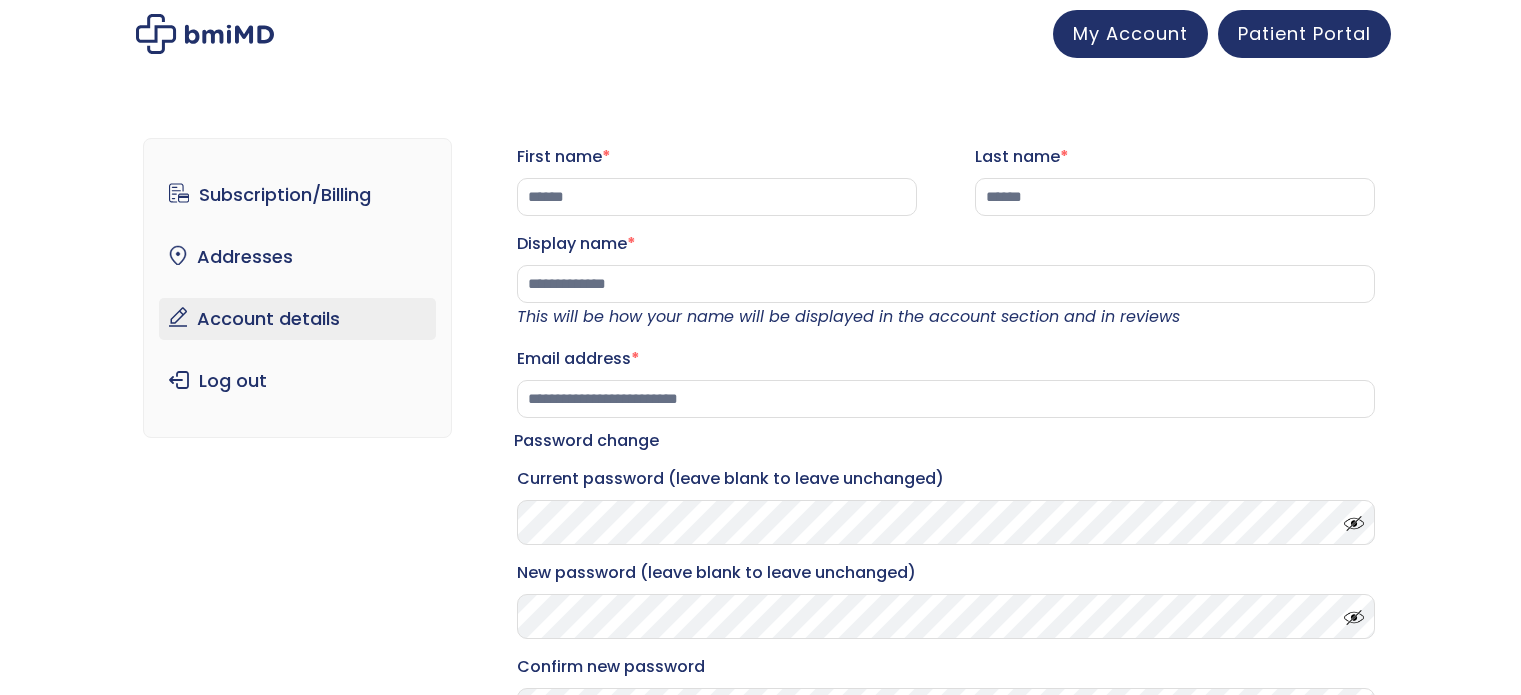 scroll, scrollTop: 0, scrollLeft: 0, axis: both 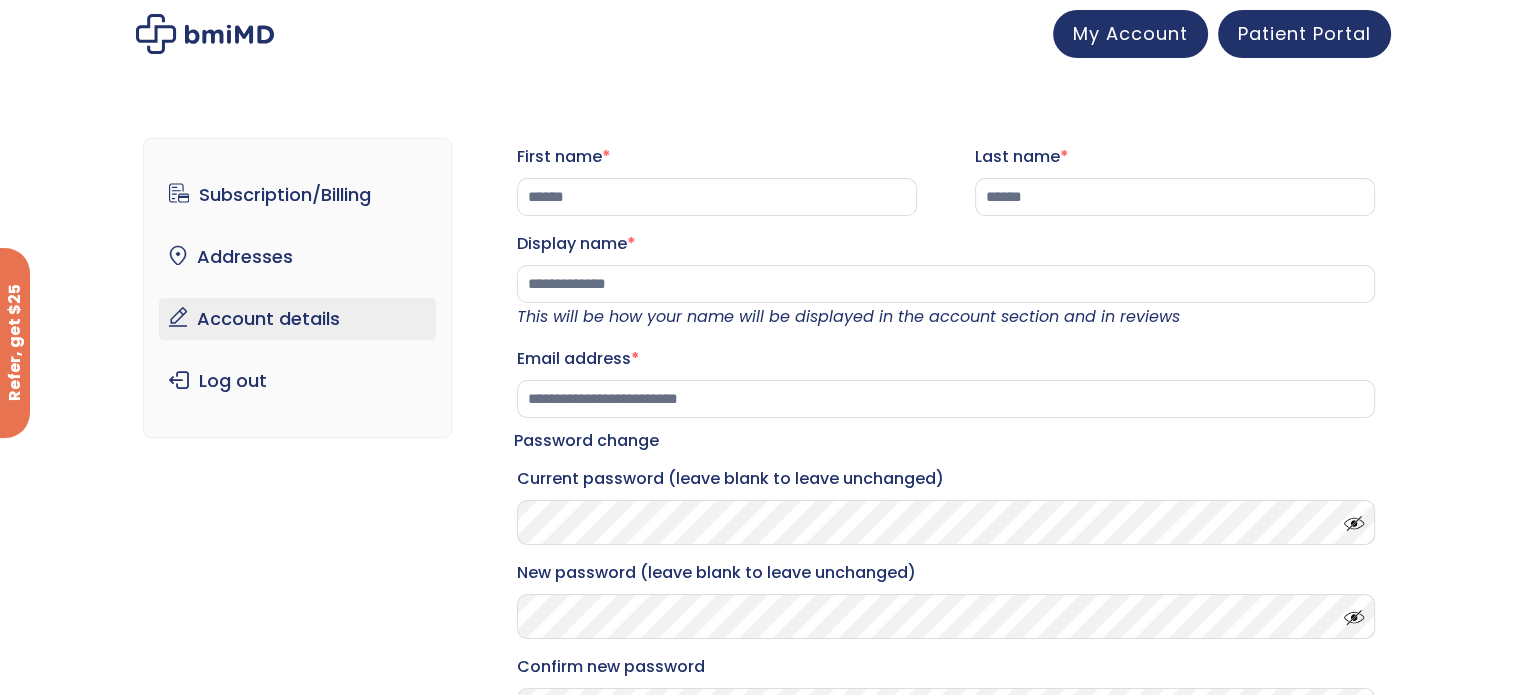 click on "Subscription/Billing
bmiRewards
Addresses
Account details
Submit a Review
Log out" at bounding box center (297, 288) 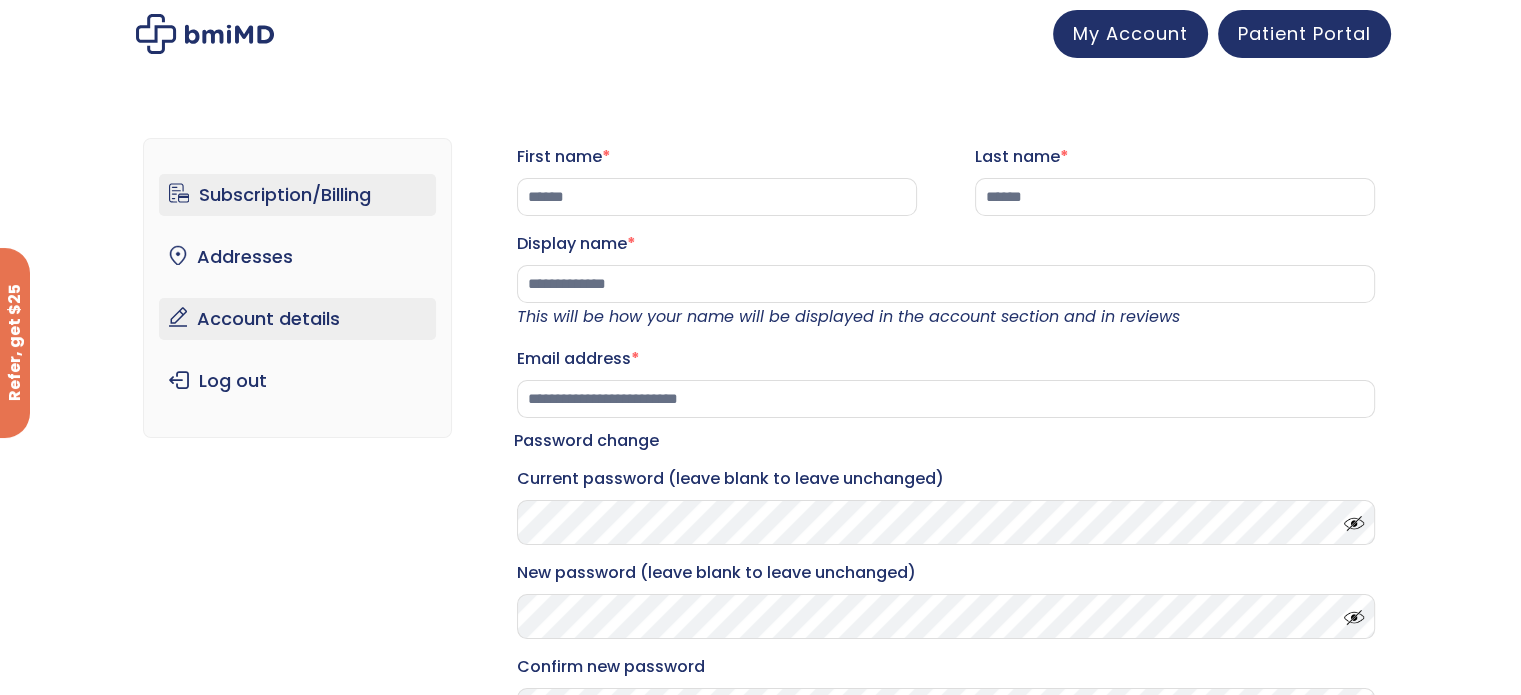 click on "Subscription/Billing" at bounding box center (297, 195) 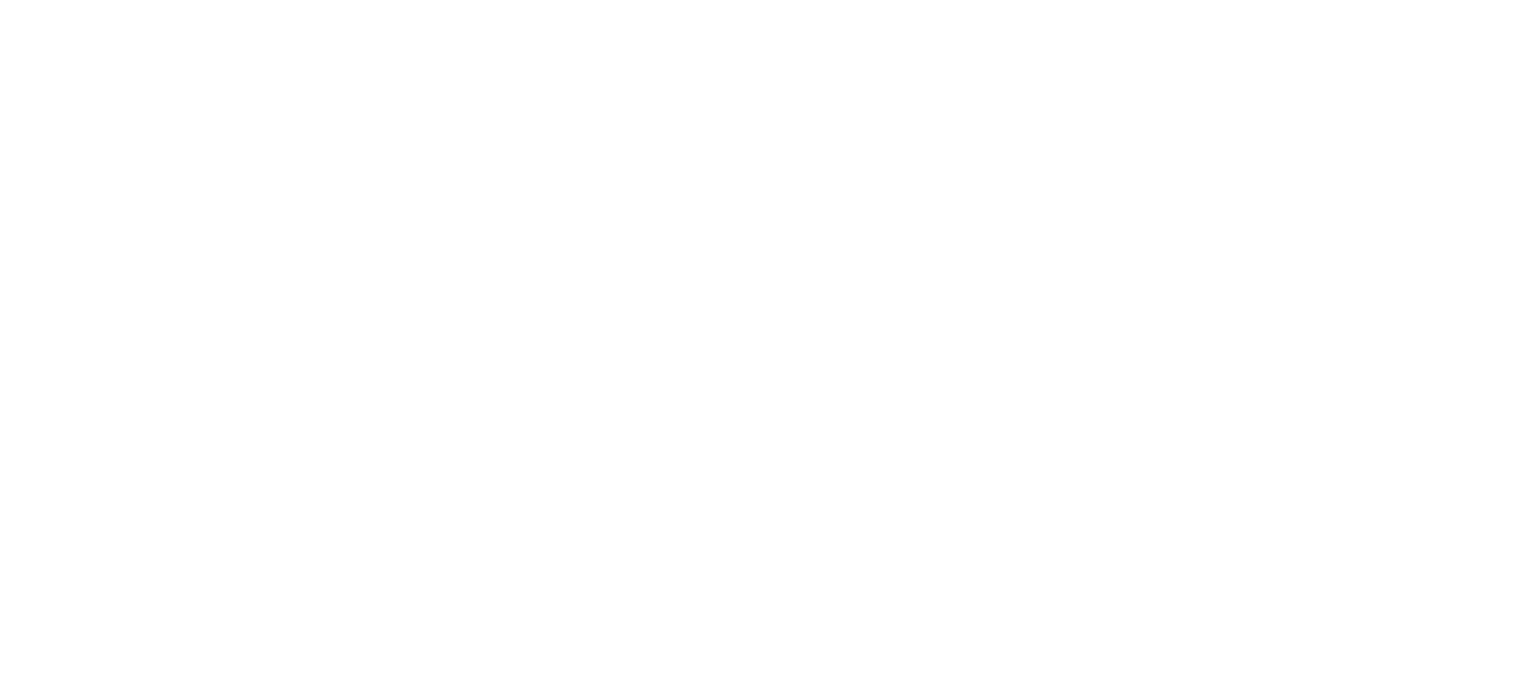 scroll, scrollTop: 0, scrollLeft: 0, axis: both 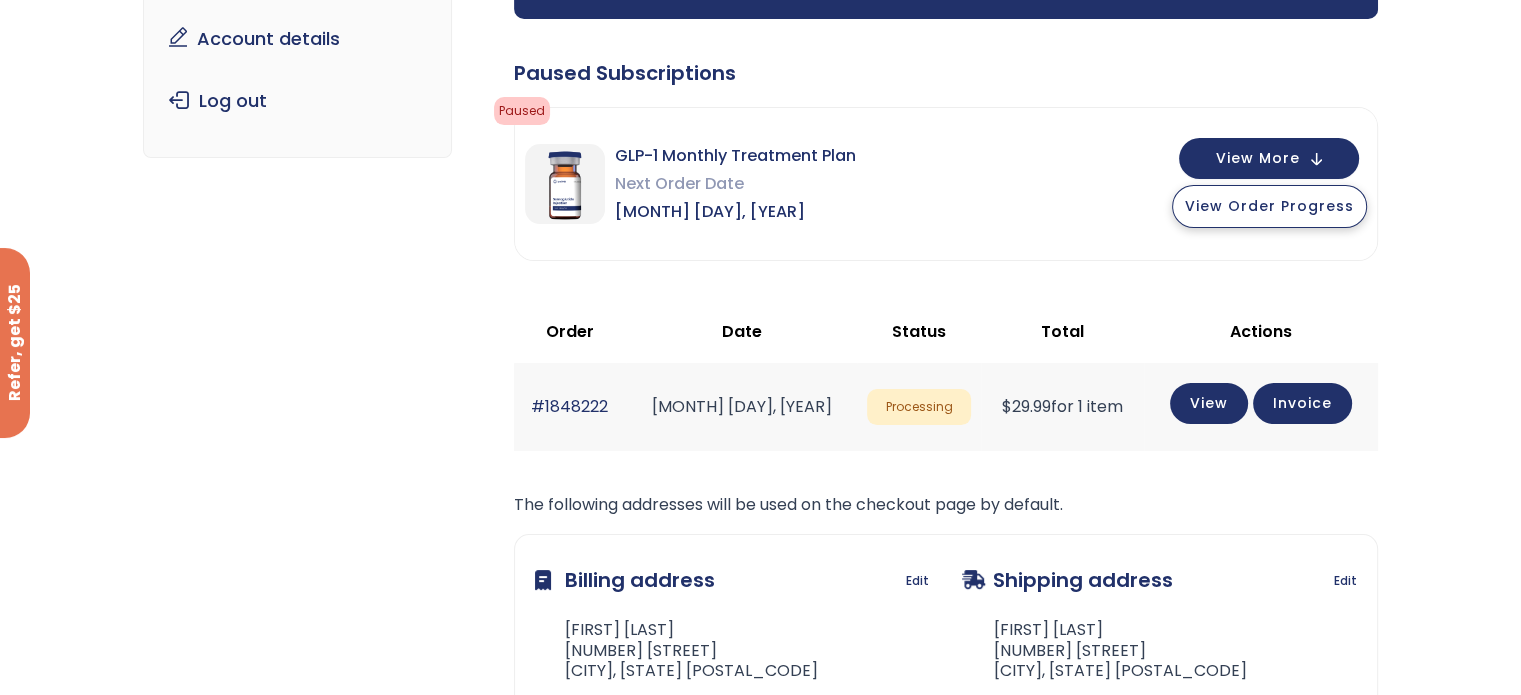 click on "View Order Progress" at bounding box center [1269, 206] 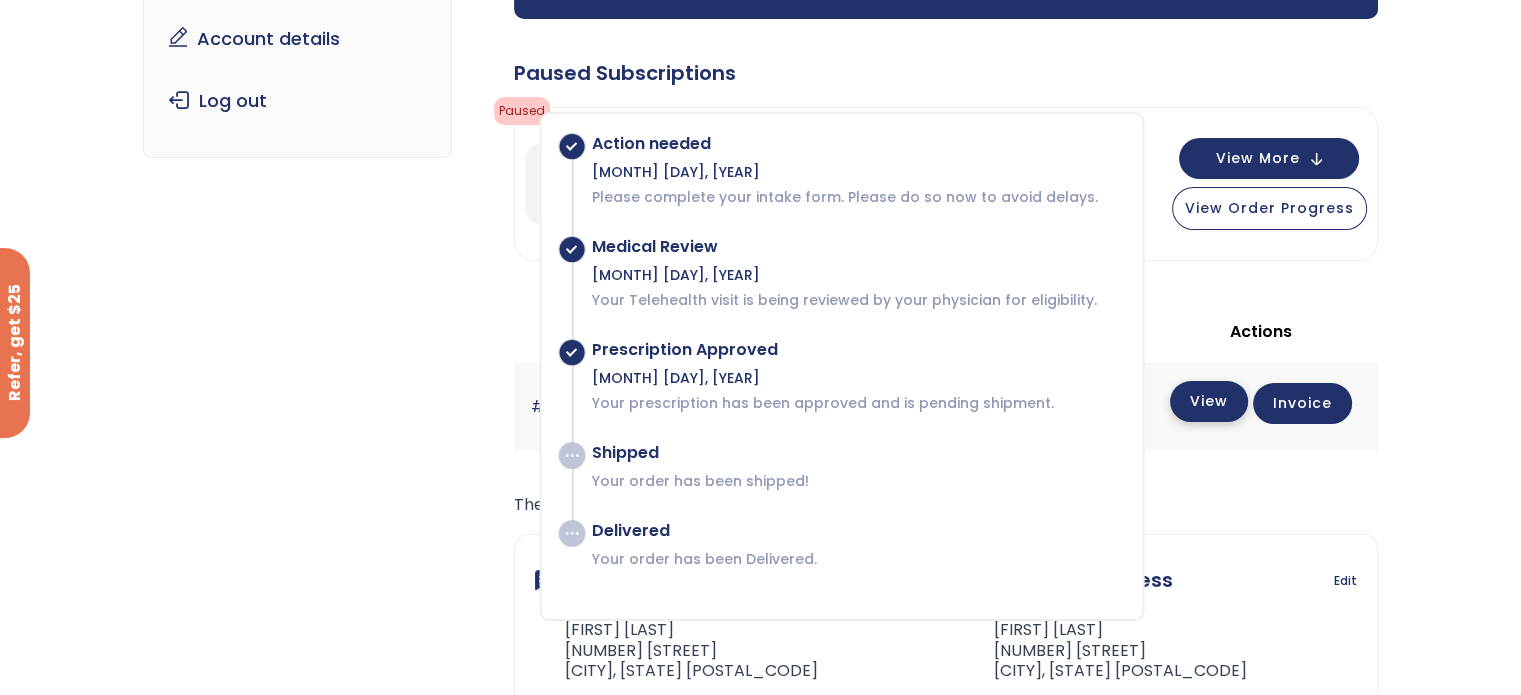 click on "View" at bounding box center (1209, 401) 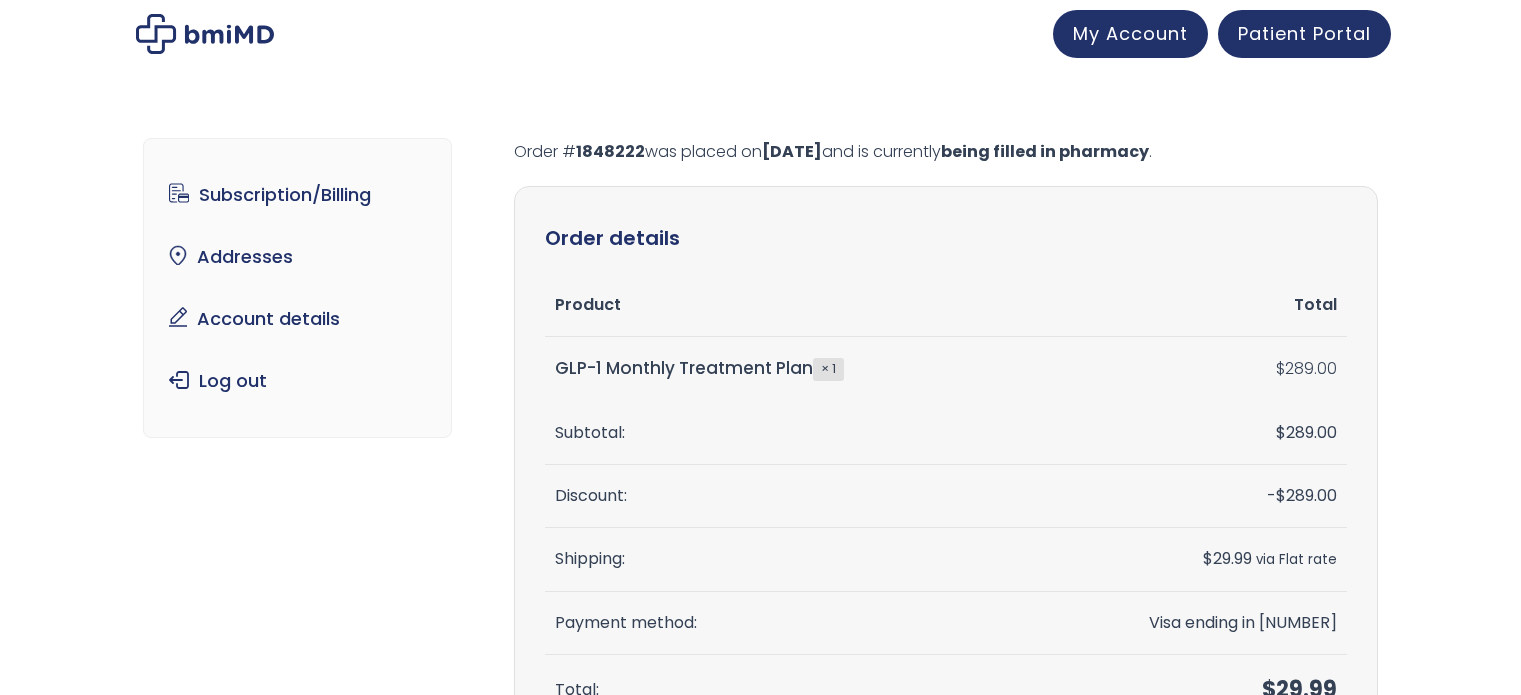 scroll, scrollTop: 0, scrollLeft: 0, axis: both 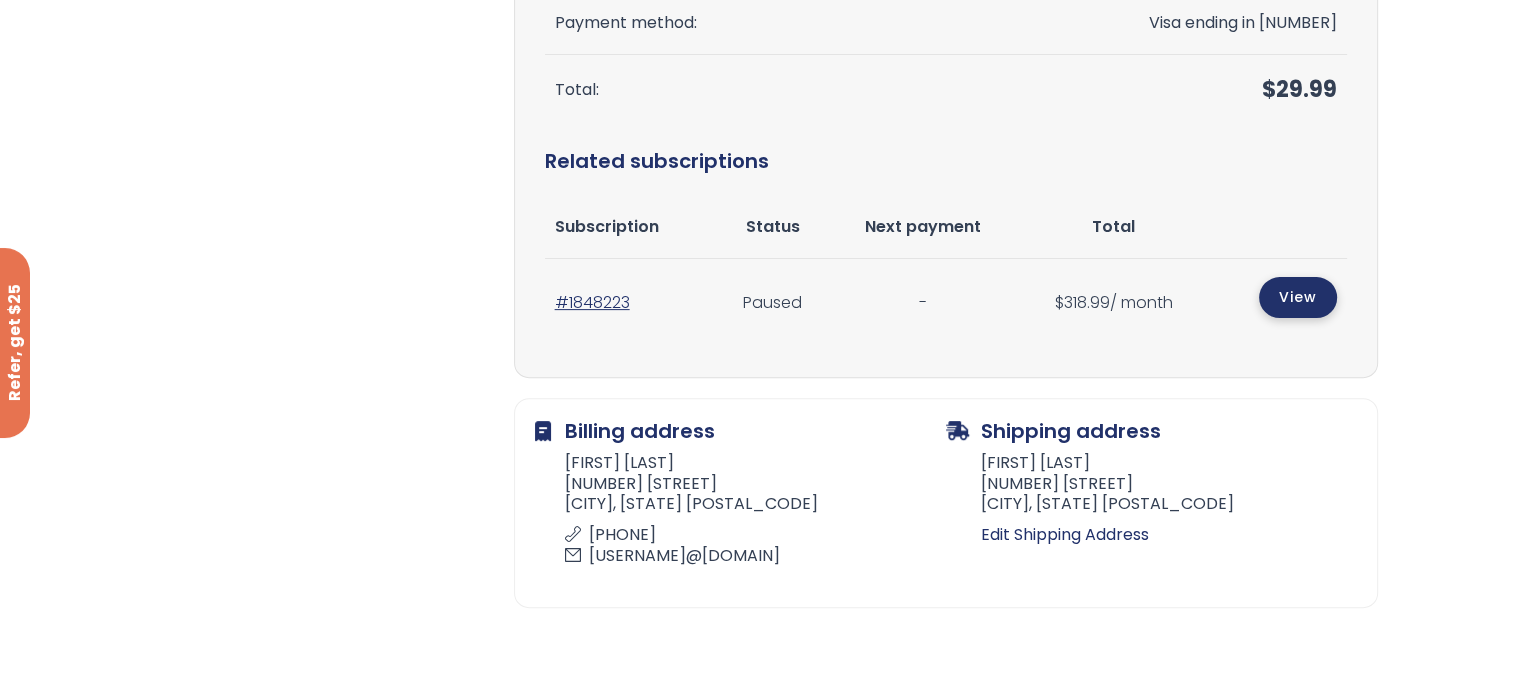 click on "View" at bounding box center (1298, 297) 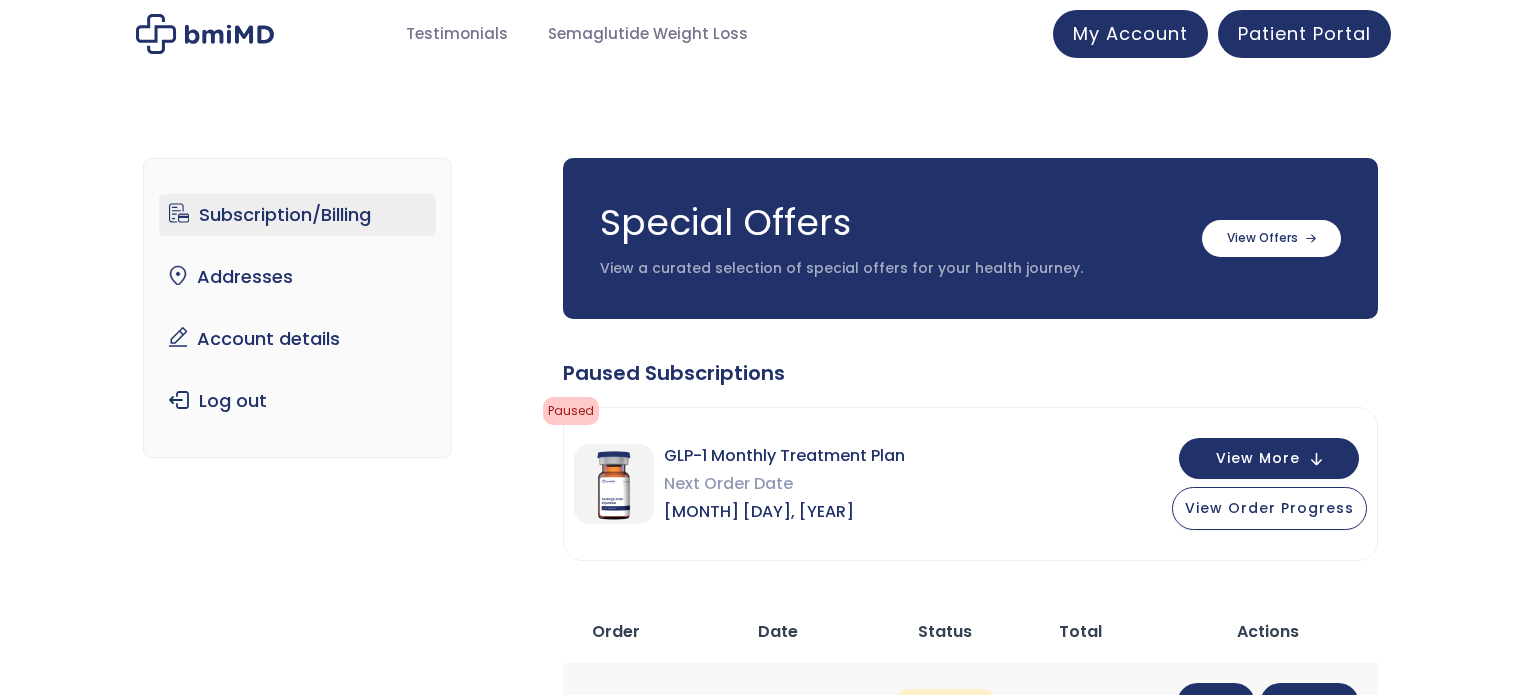 scroll, scrollTop: 0, scrollLeft: 0, axis: both 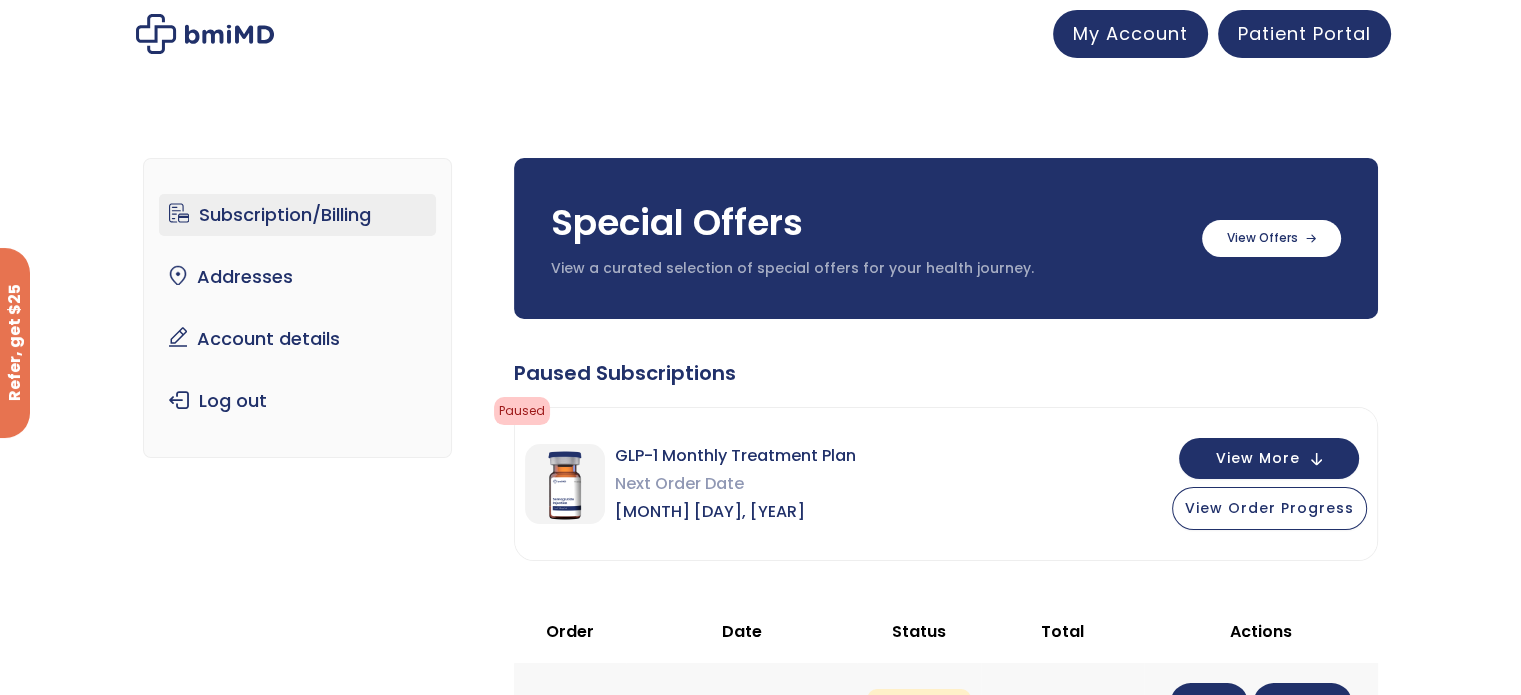 click on "Subscription/Billing" at bounding box center (297, 215) 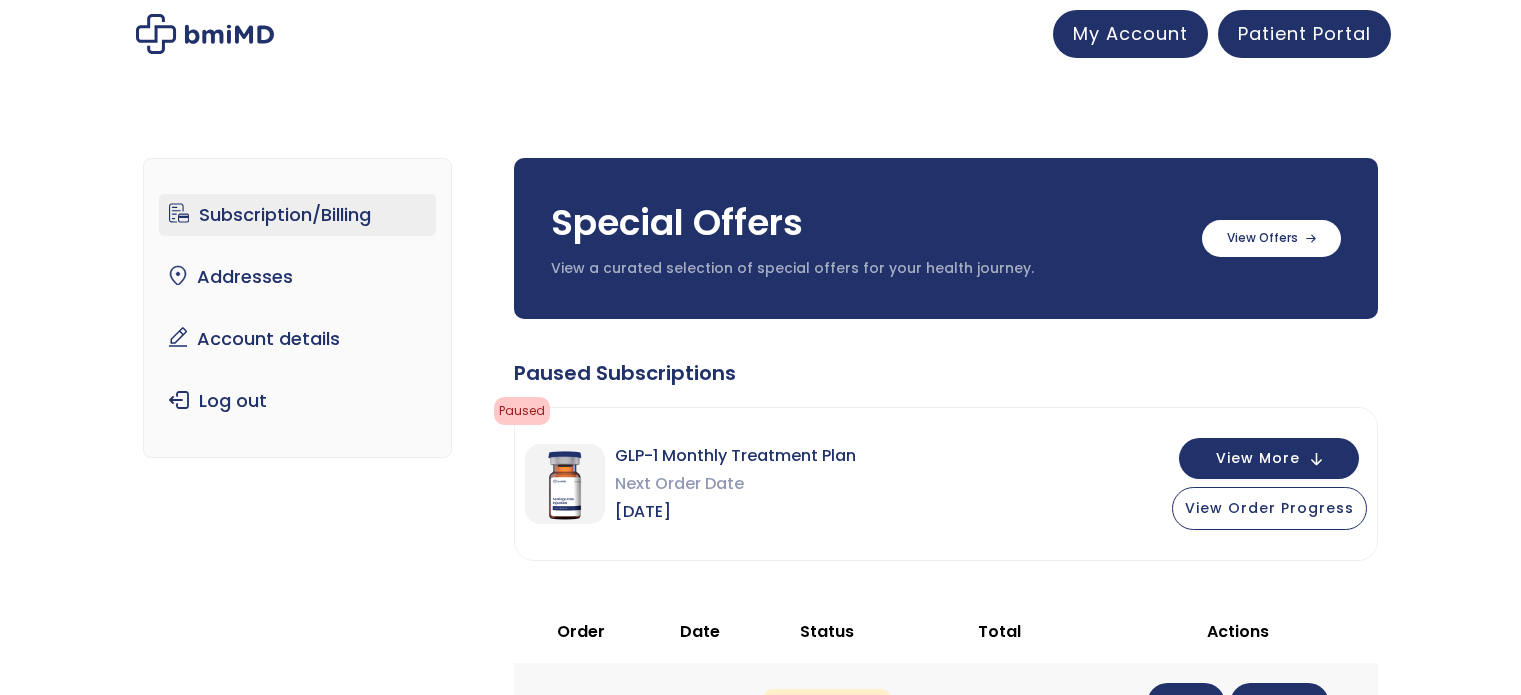 scroll, scrollTop: 0, scrollLeft: 0, axis: both 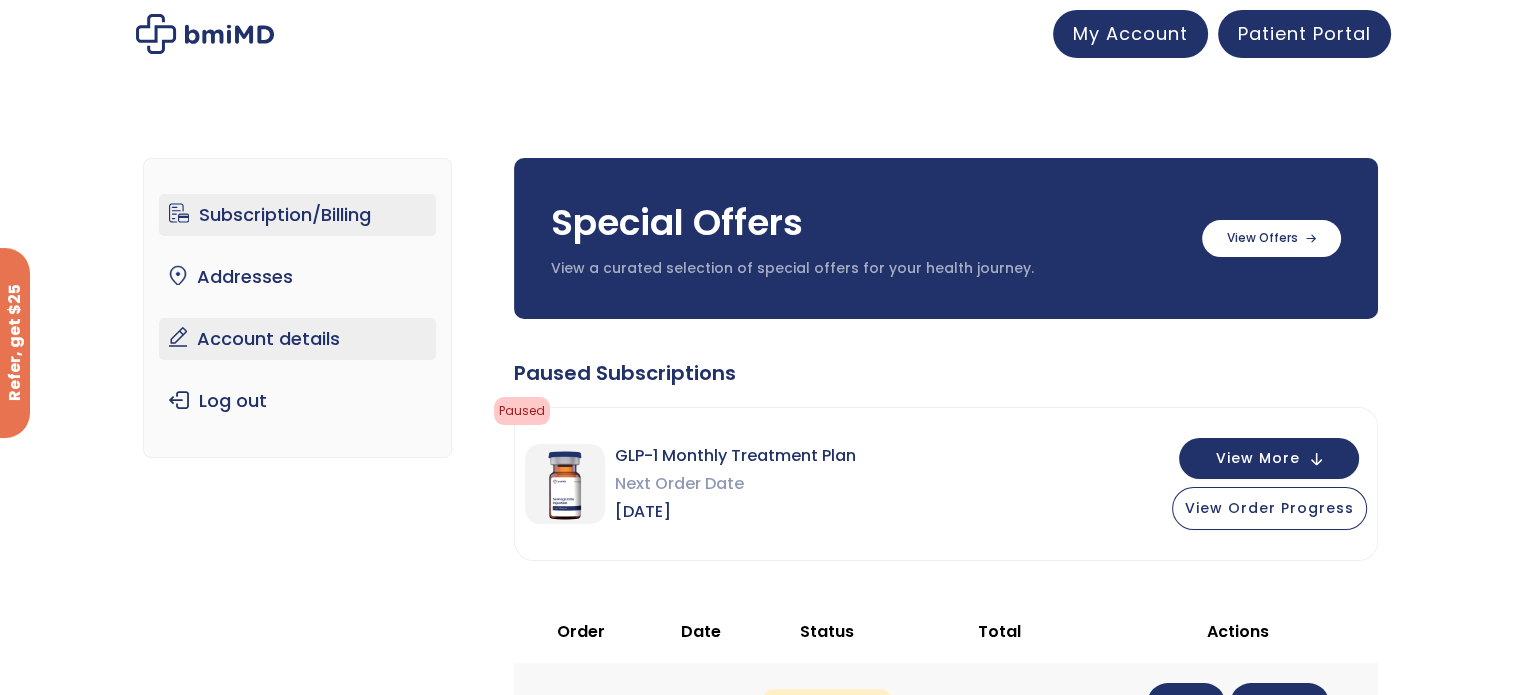 click on "Account details" at bounding box center (297, 339) 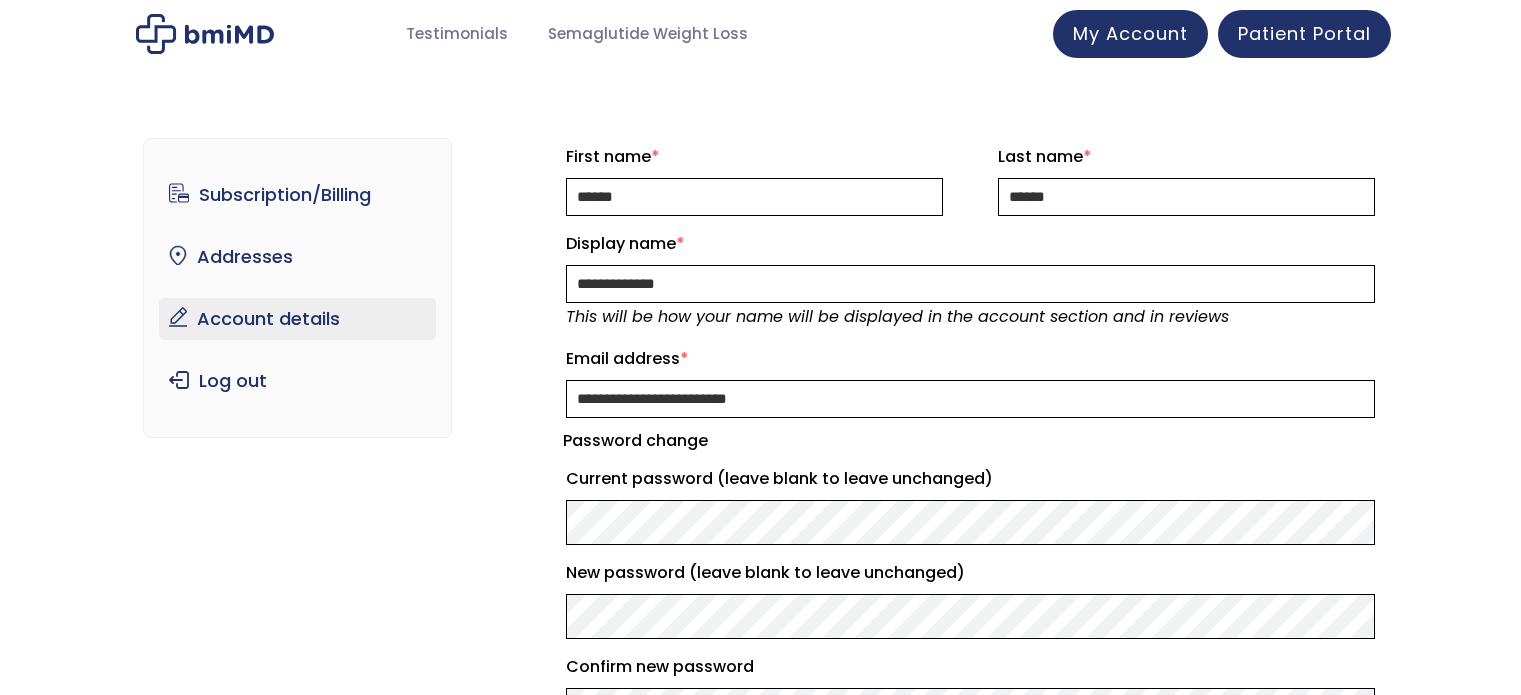 scroll, scrollTop: 0, scrollLeft: 0, axis: both 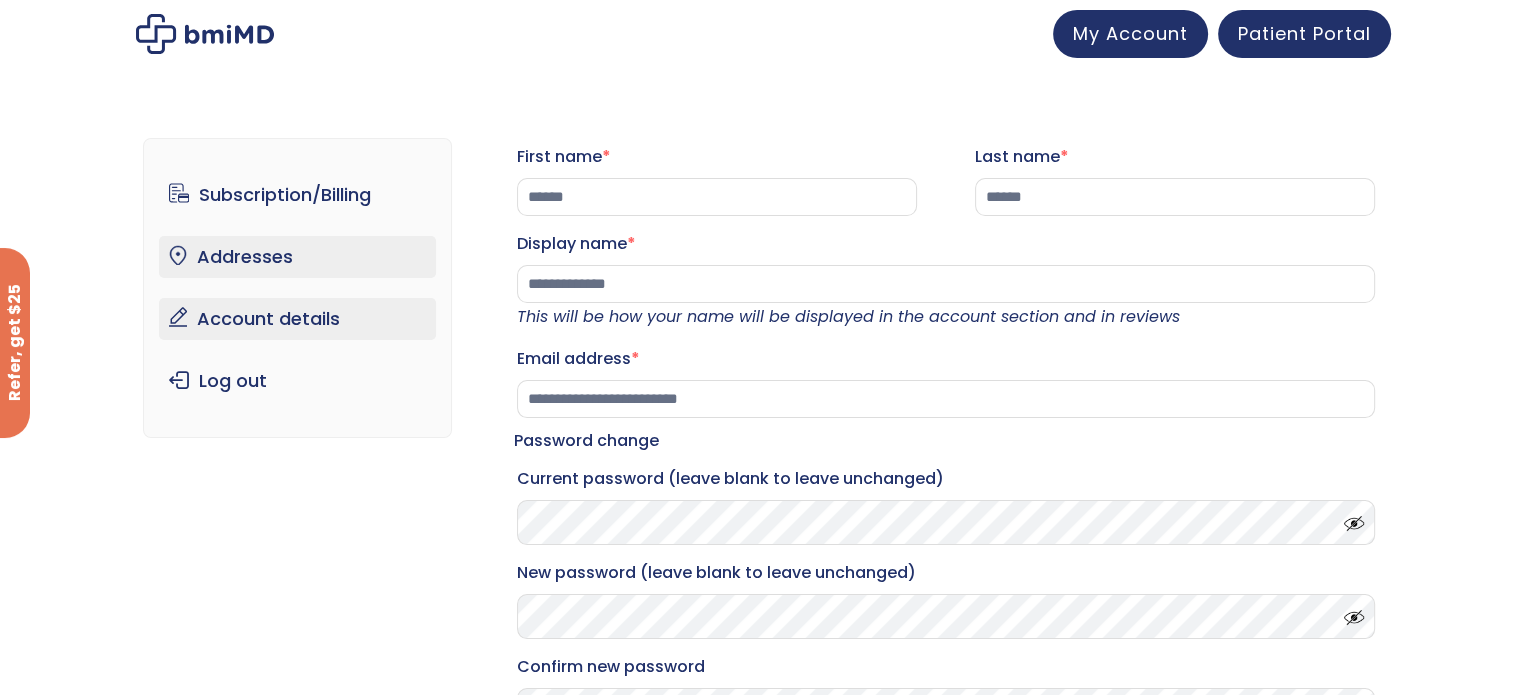 click on "Addresses" at bounding box center (297, 257) 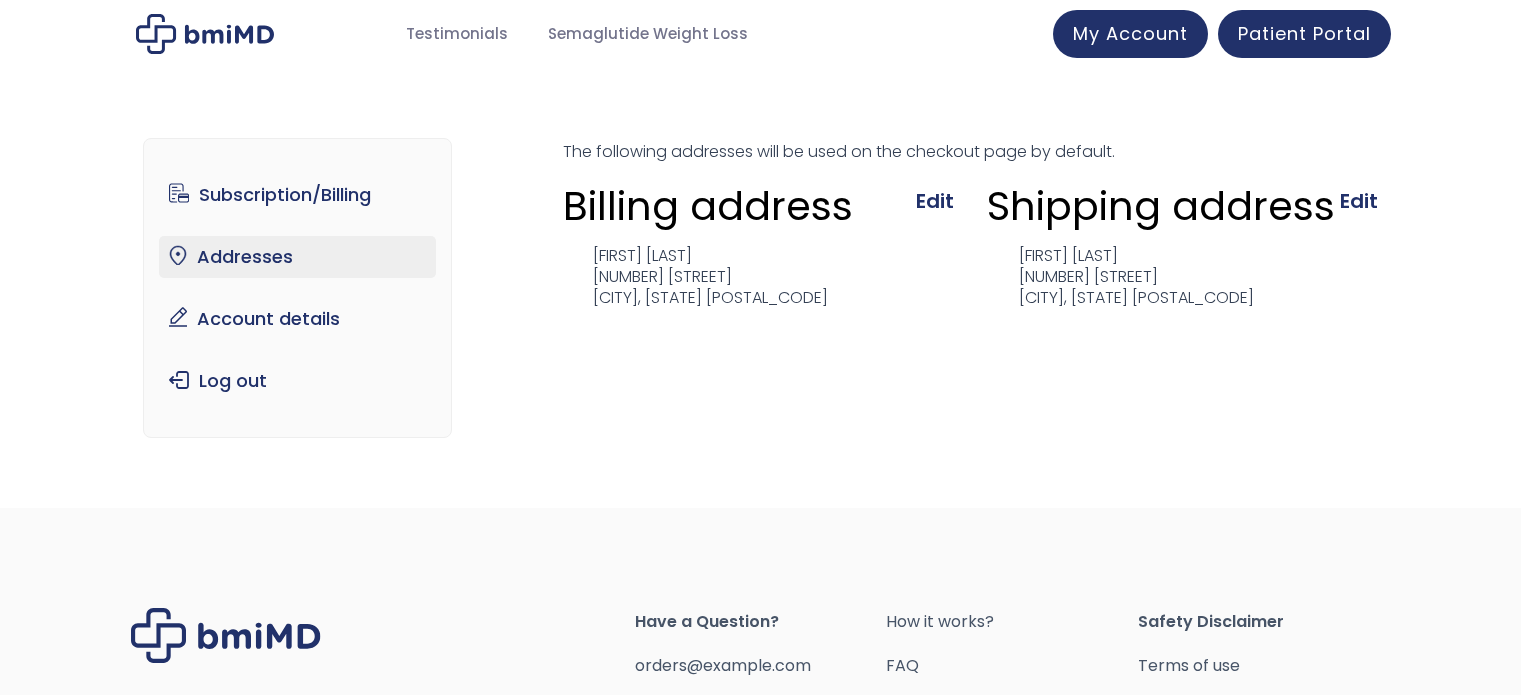 scroll, scrollTop: 0, scrollLeft: 0, axis: both 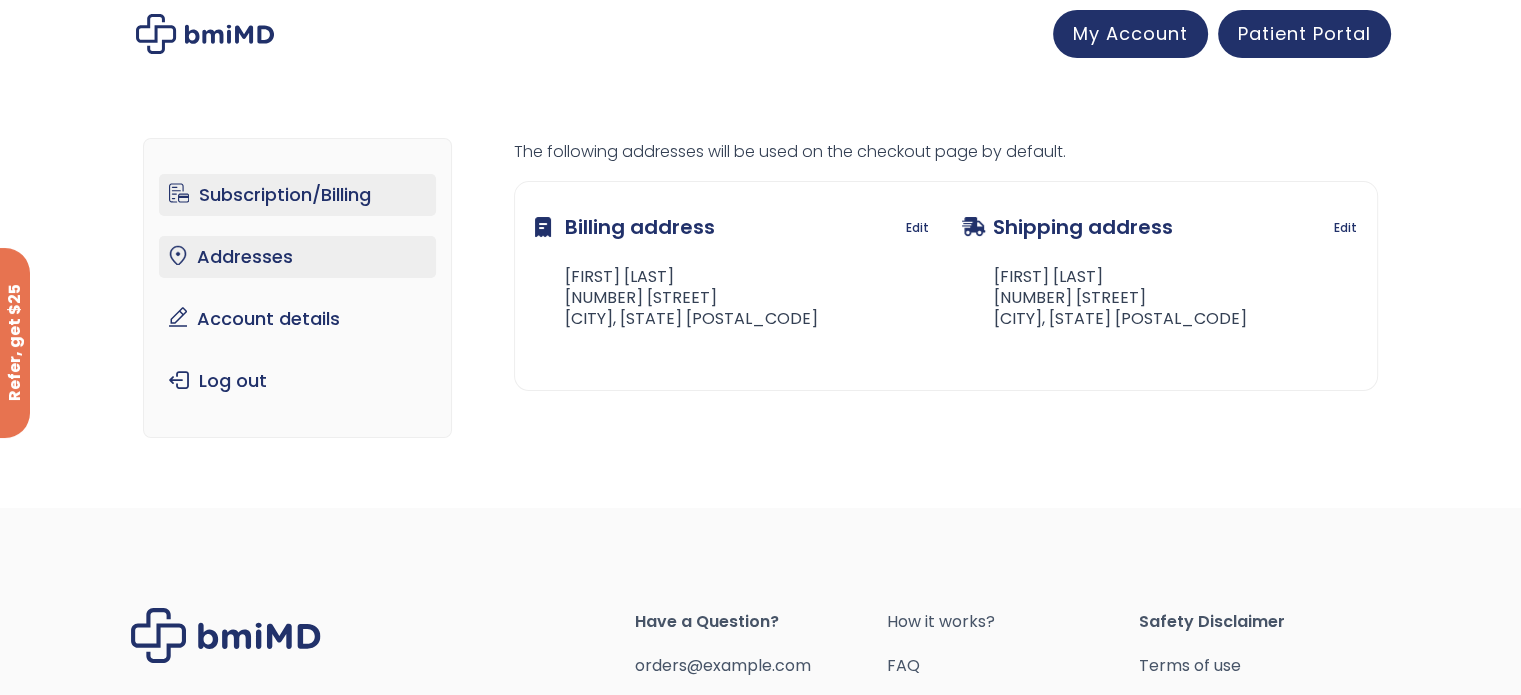click on "Subscription/Billing" at bounding box center (297, 195) 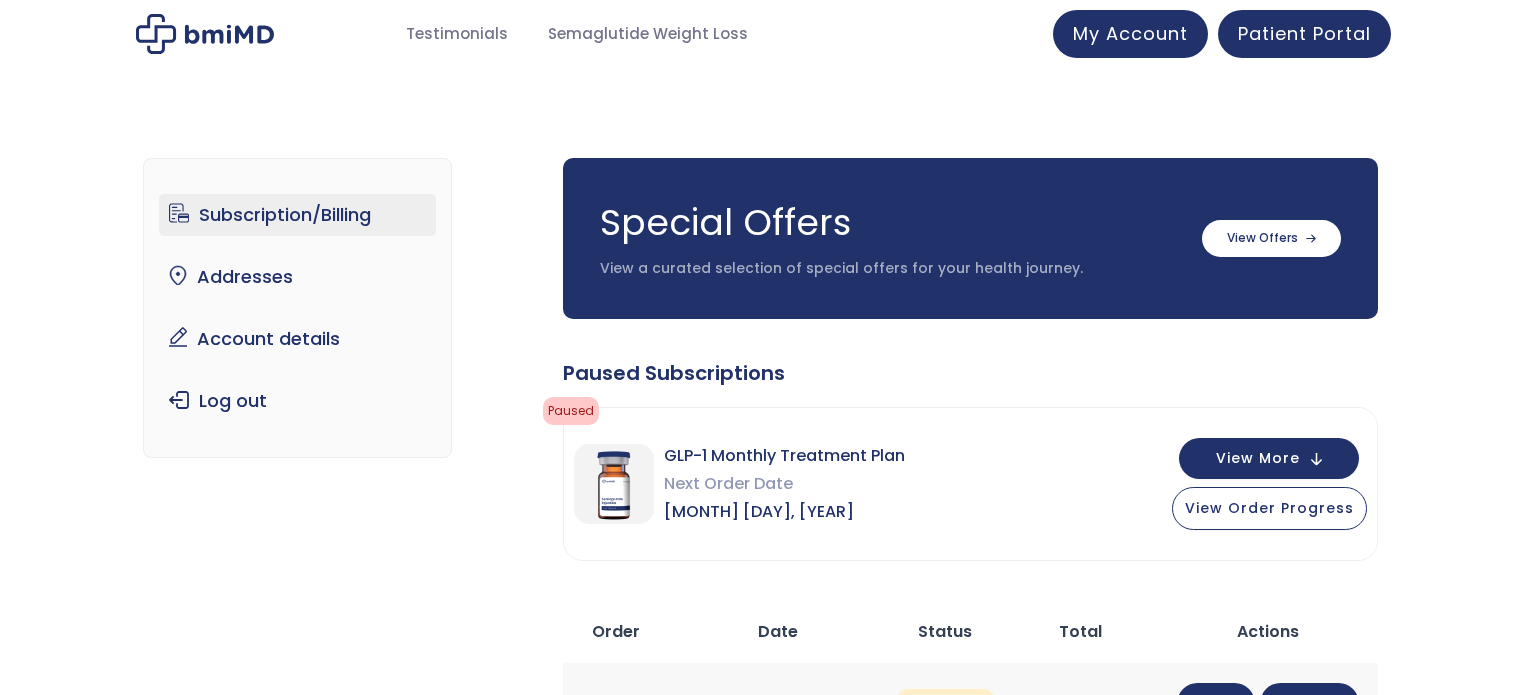 scroll, scrollTop: 0, scrollLeft: 0, axis: both 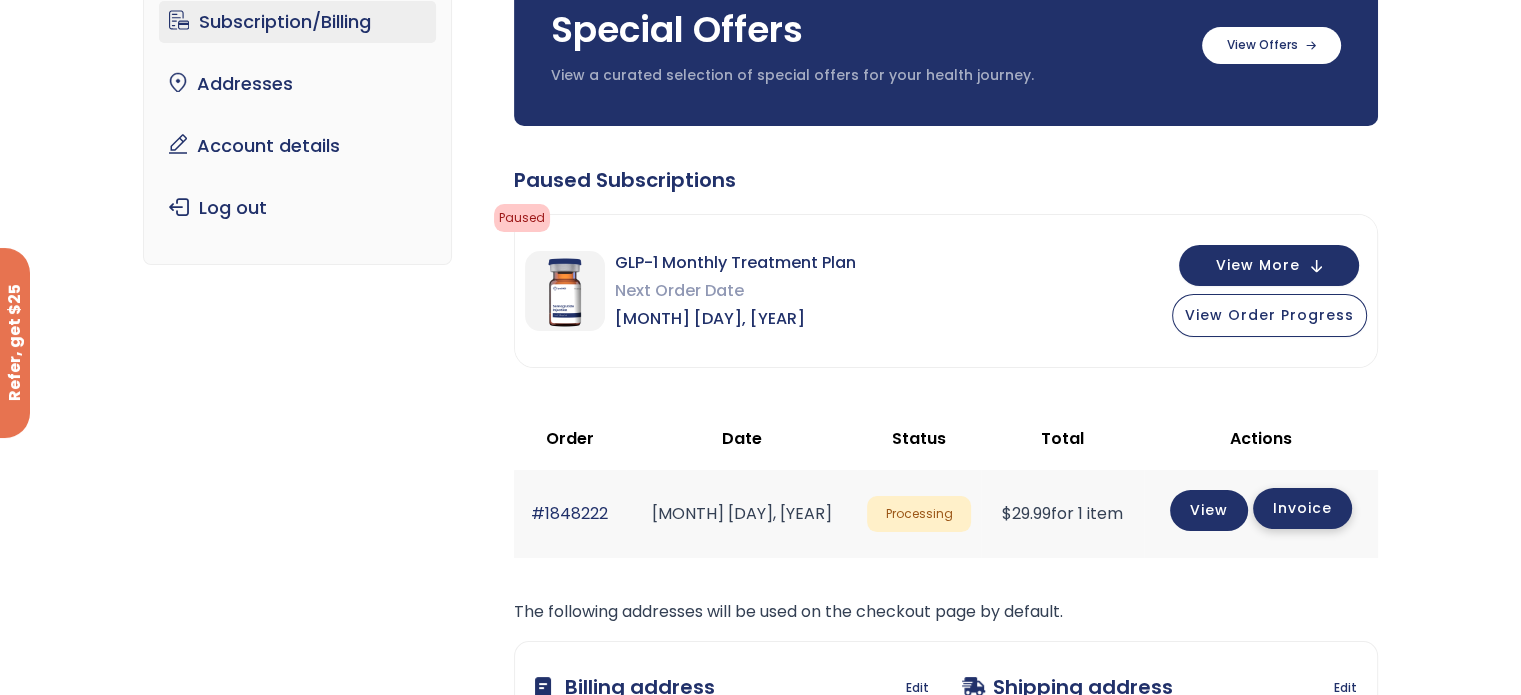 click on "Invoice" at bounding box center [1302, 508] 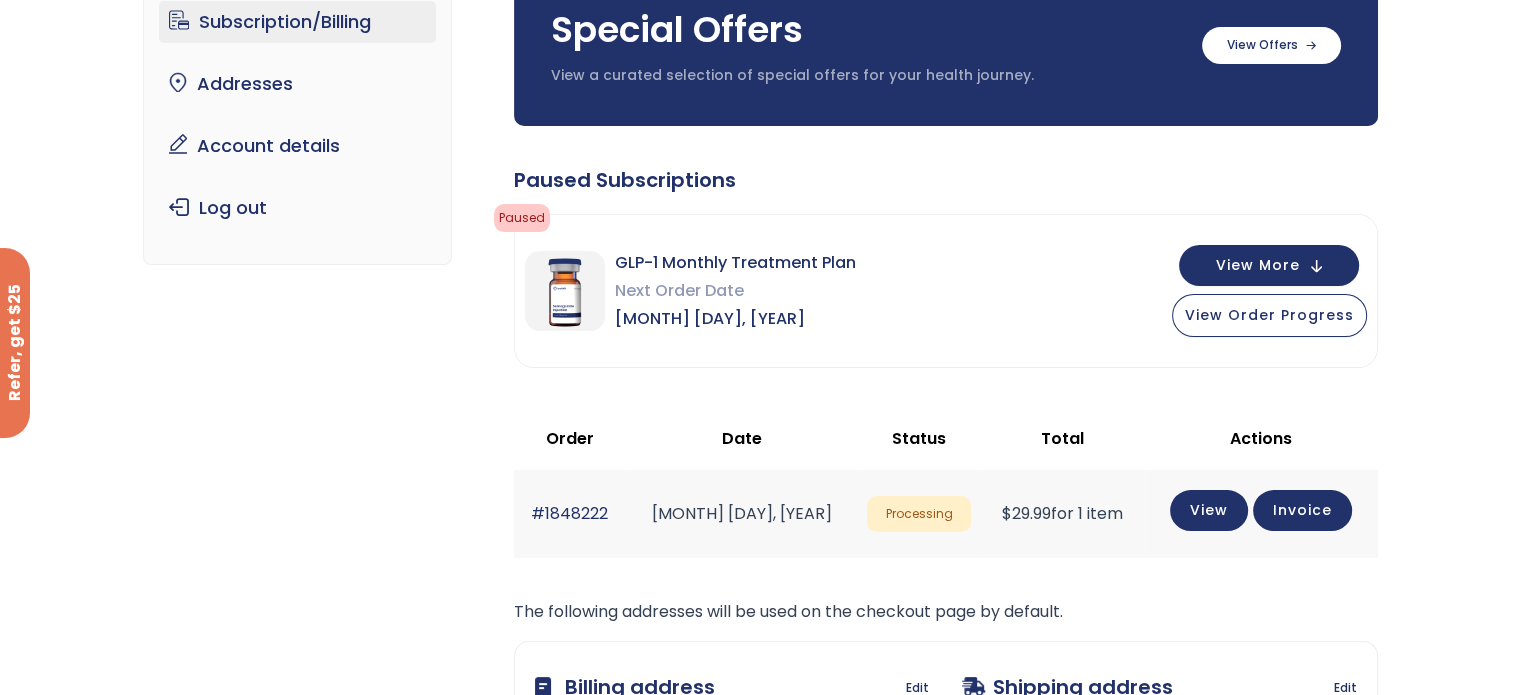 click on "Subscription/Billing
bmiRewards
Addresses
Account details
Submit a Review
Log out
Subscription/Billing
Special Offers
View a curated selection of special offers for your health journey.
Semaglutide 3 month $233/month + FREE SHIPPING" at bounding box center (760, 452) 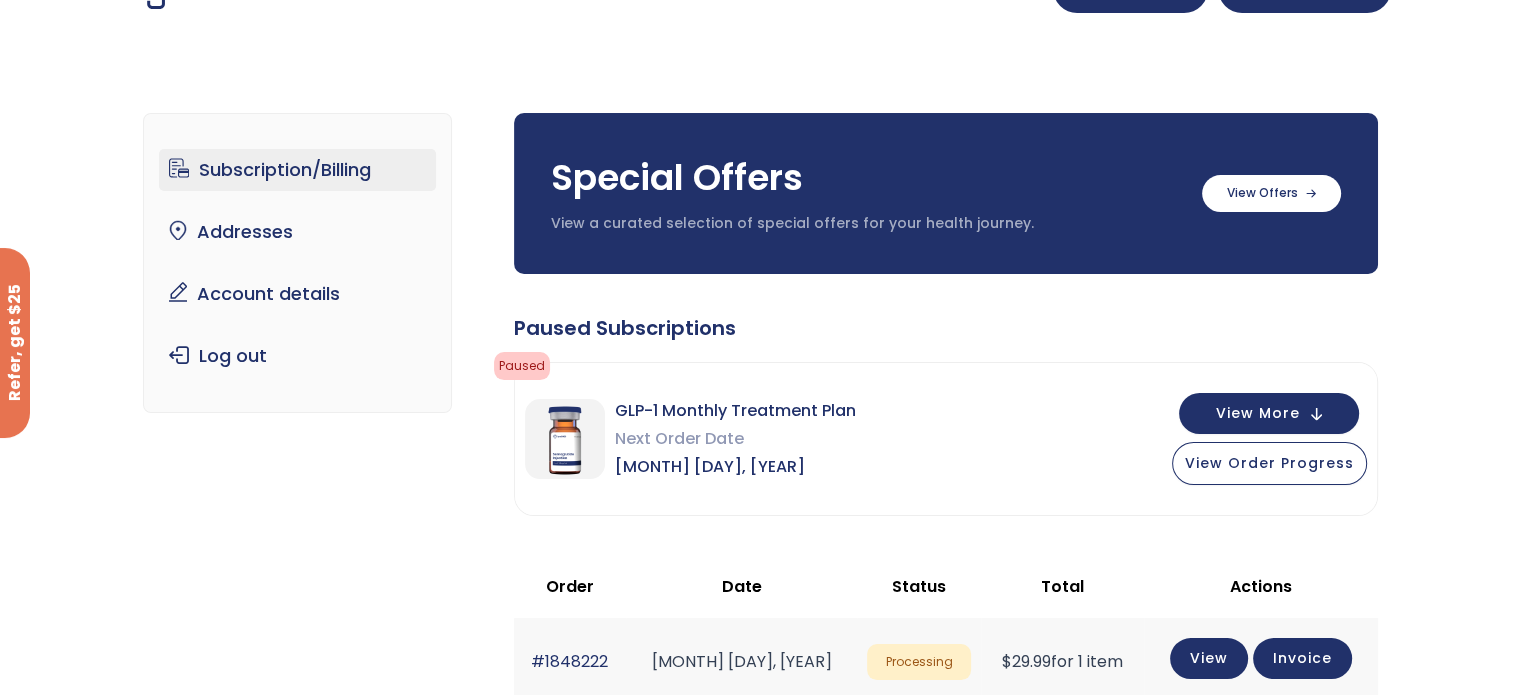 scroll, scrollTop: 0, scrollLeft: 0, axis: both 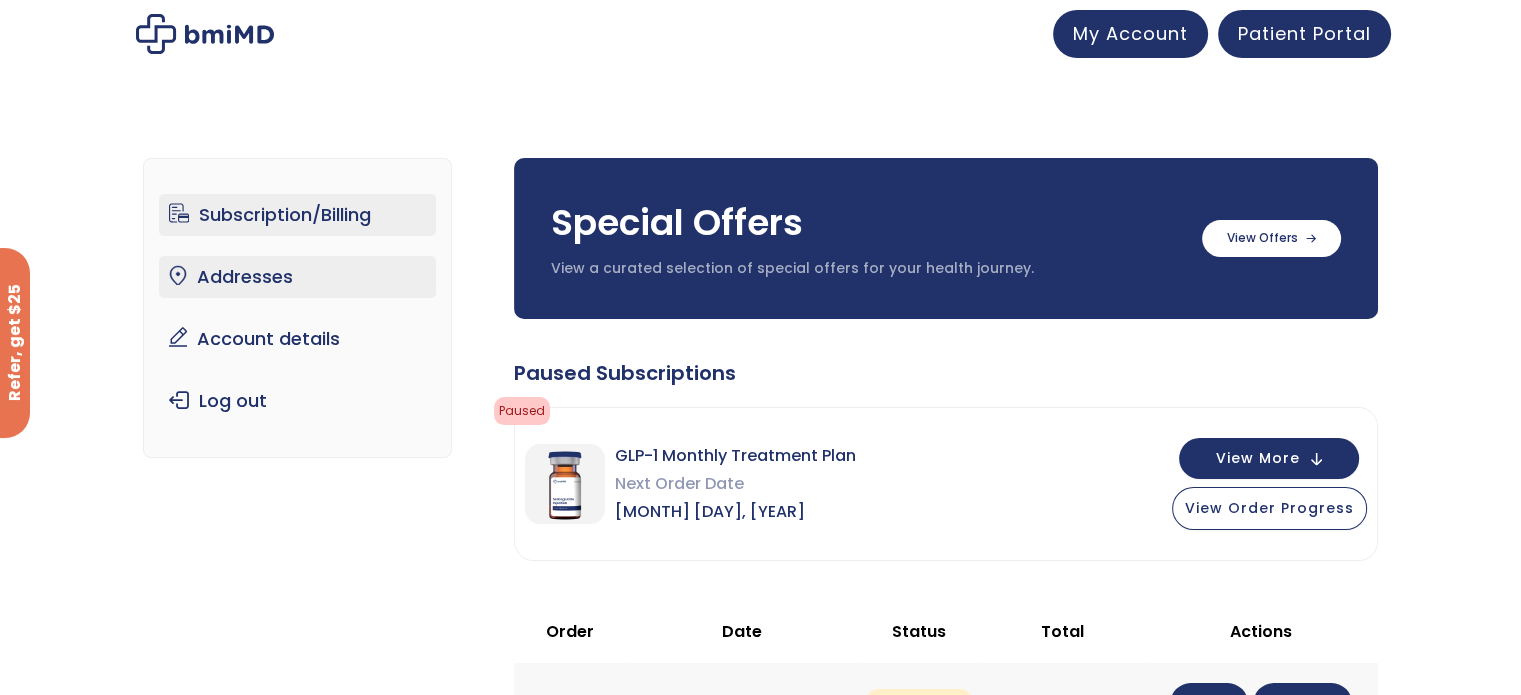click on "Addresses" at bounding box center (297, 277) 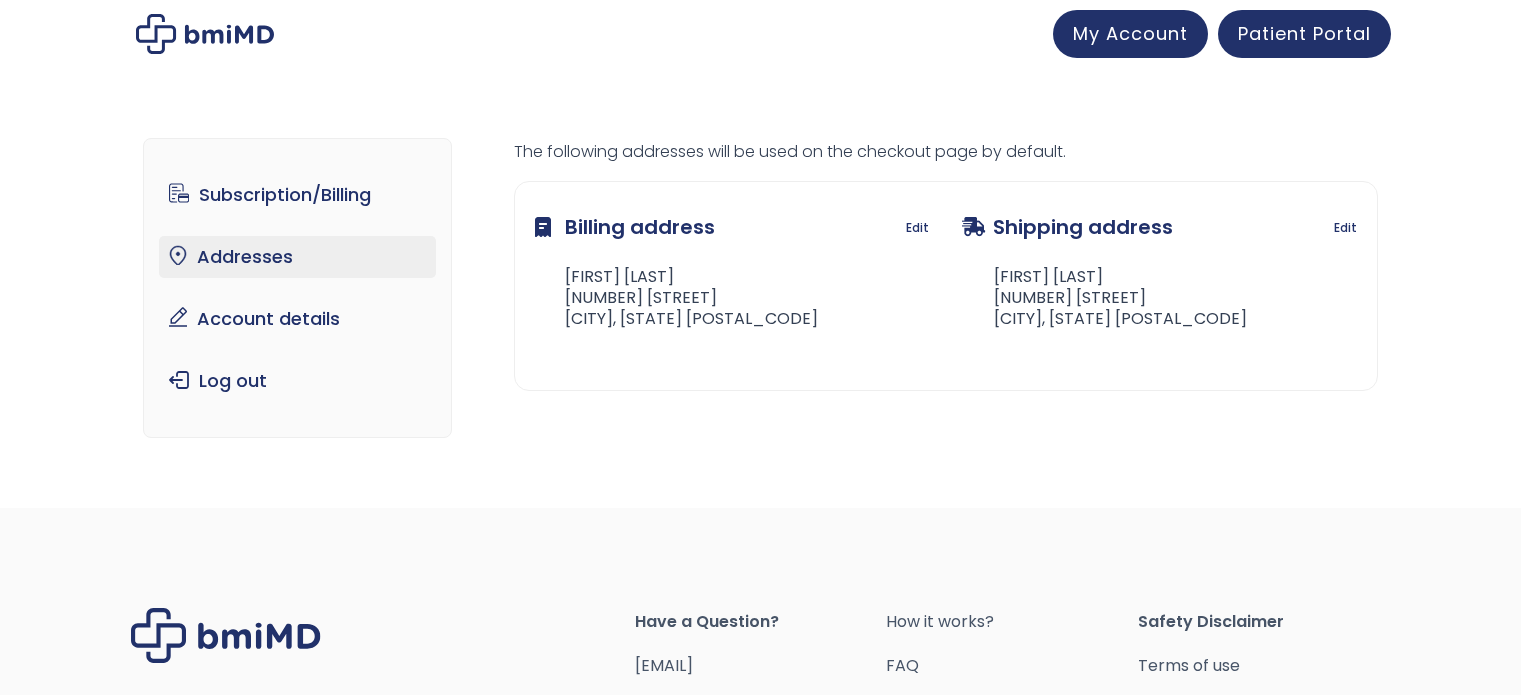 scroll, scrollTop: 0, scrollLeft: 0, axis: both 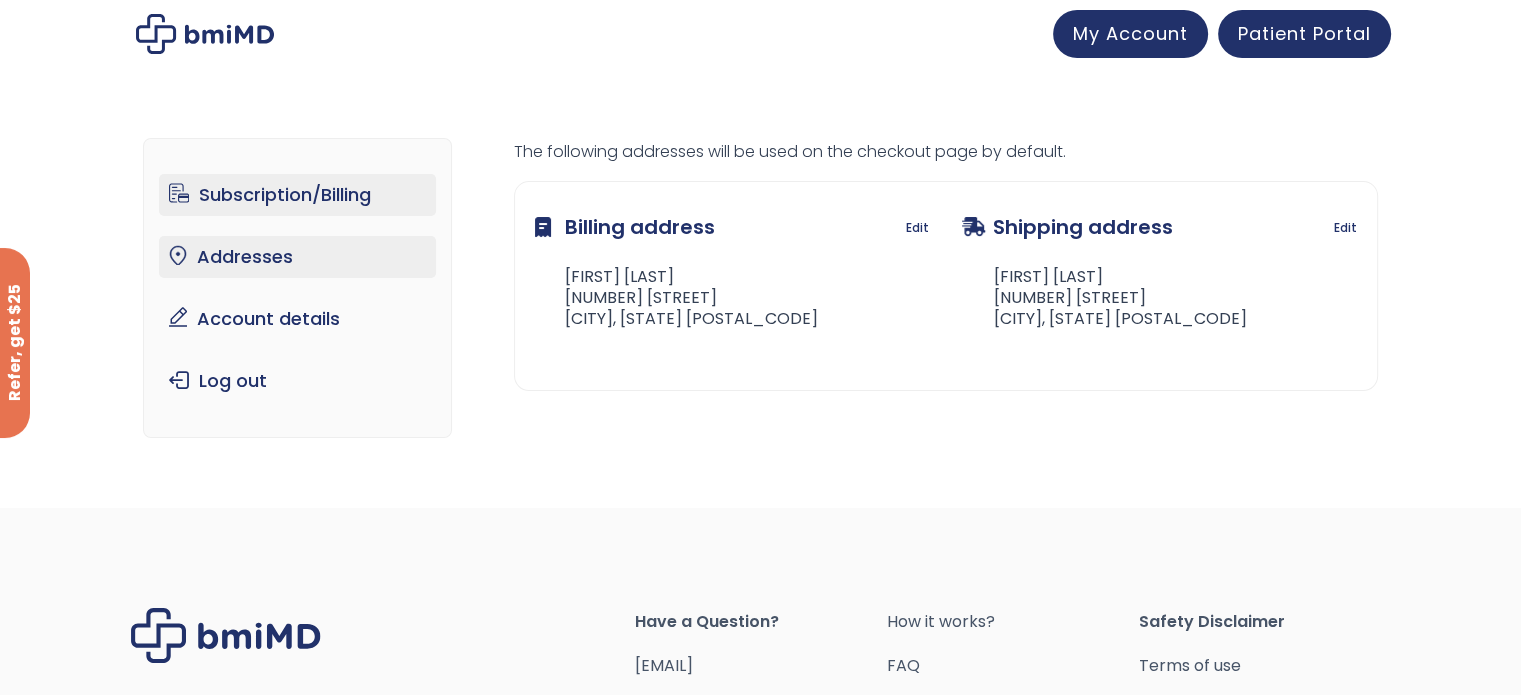 click on "Subscription/Billing" at bounding box center (297, 195) 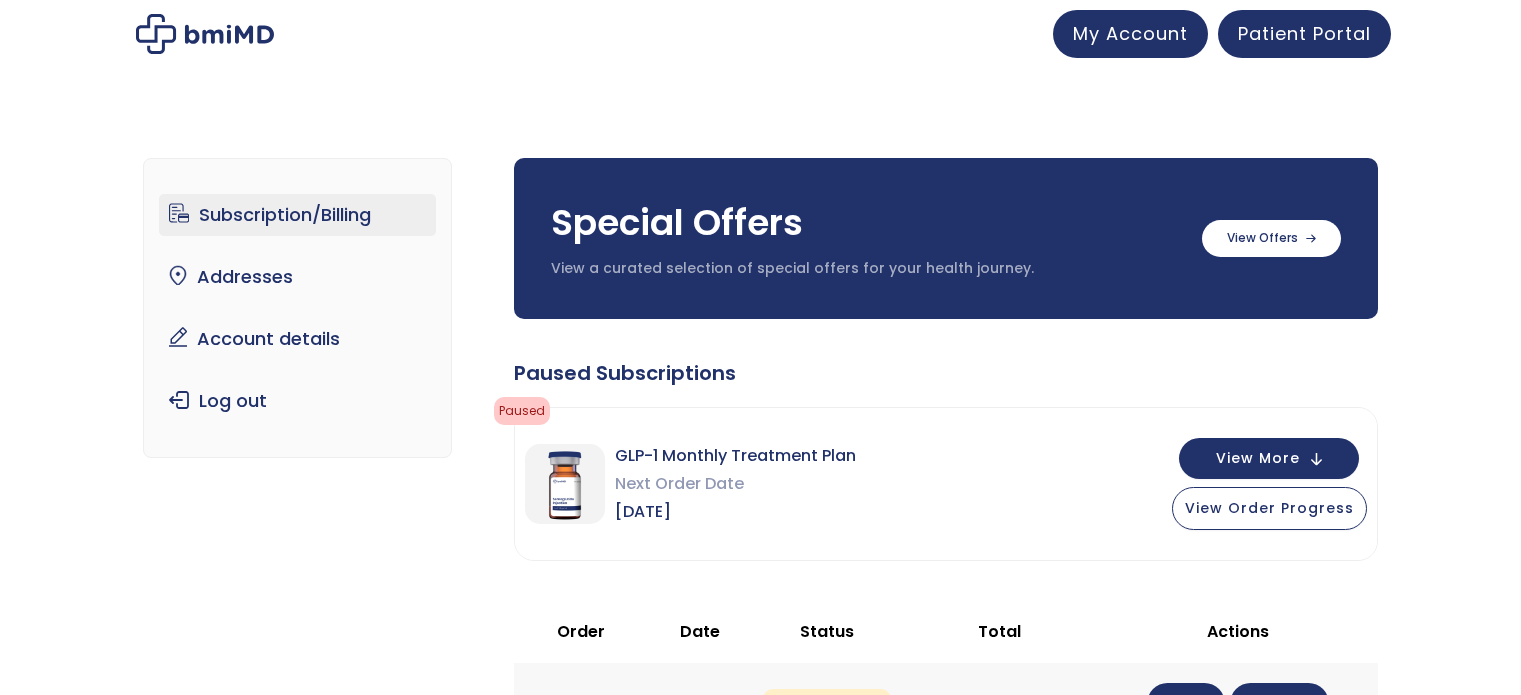scroll, scrollTop: 0, scrollLeft: 0, axis: both 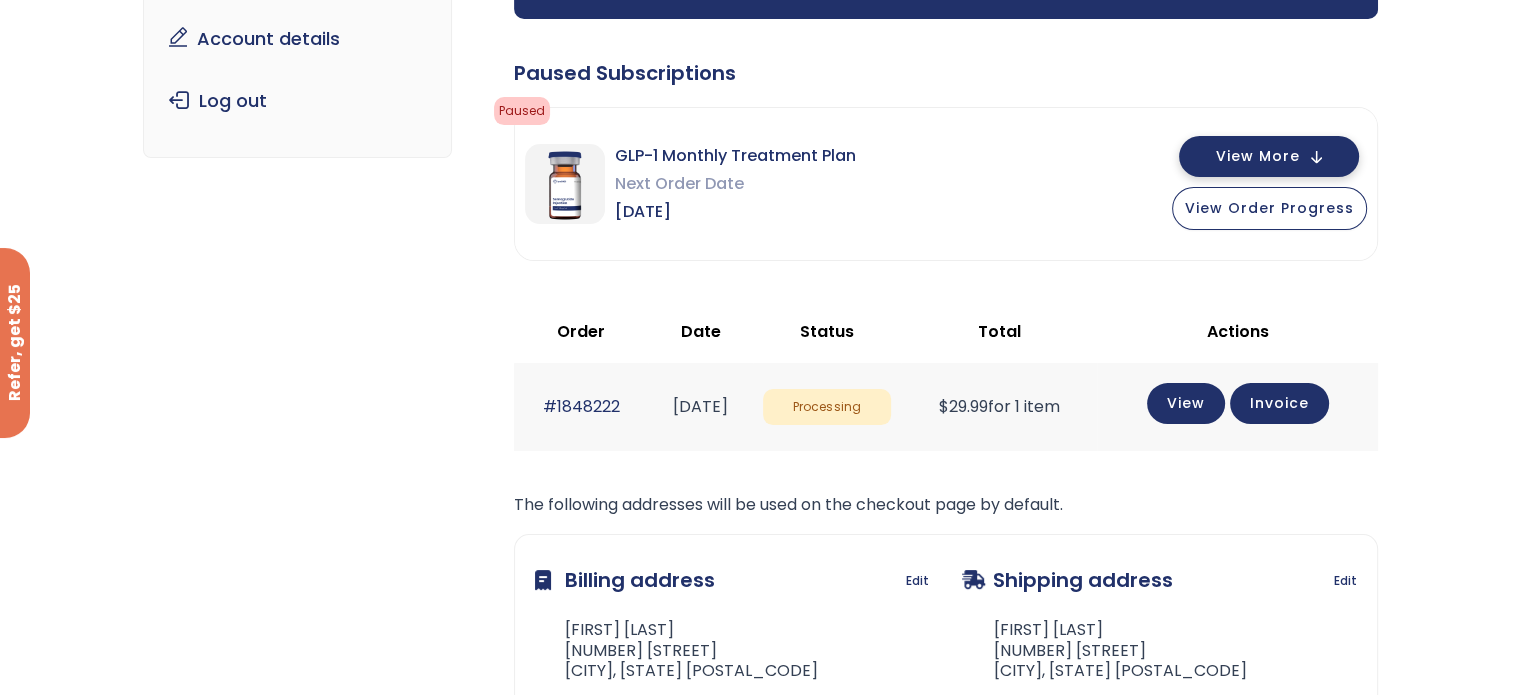 click on "View More" at bounding box center (1258, 156) 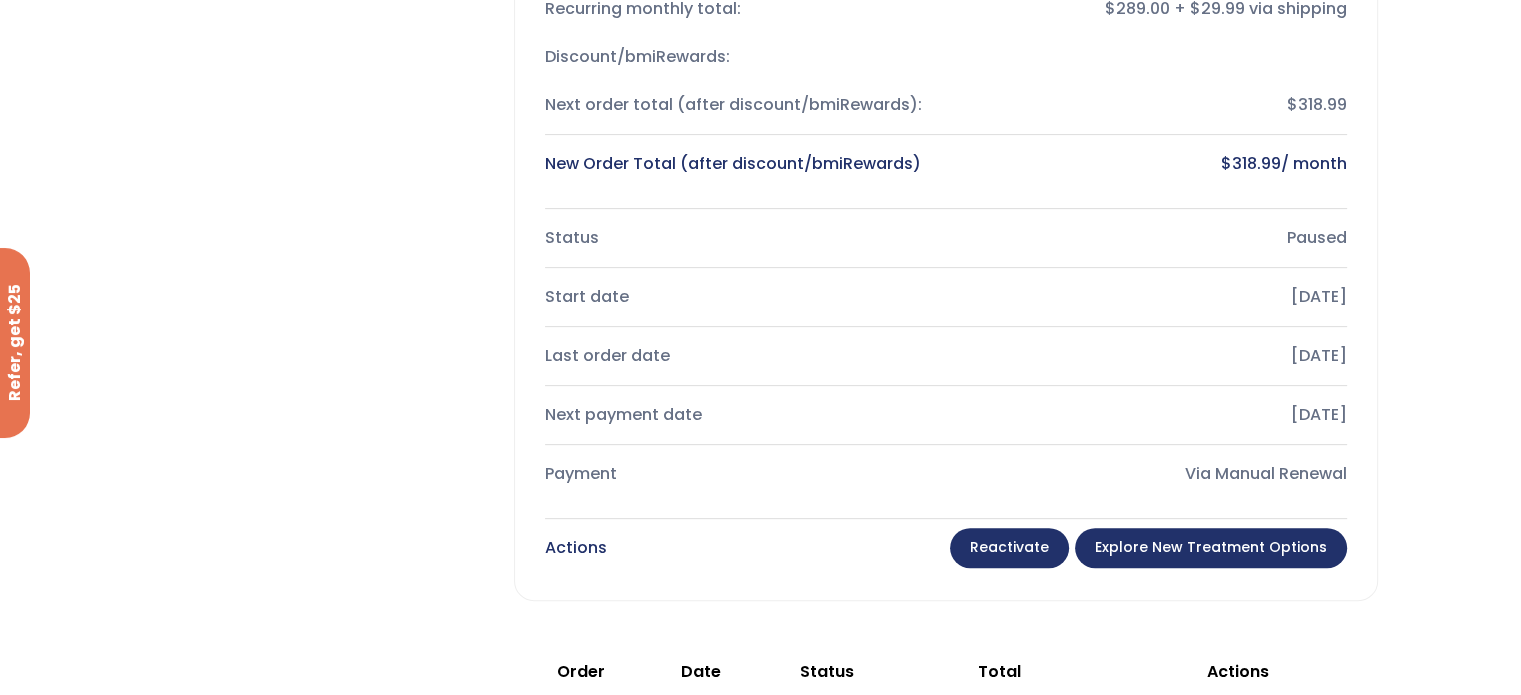 scroll, scrollTop: 700, scrollLeft: 0, axis: vertical 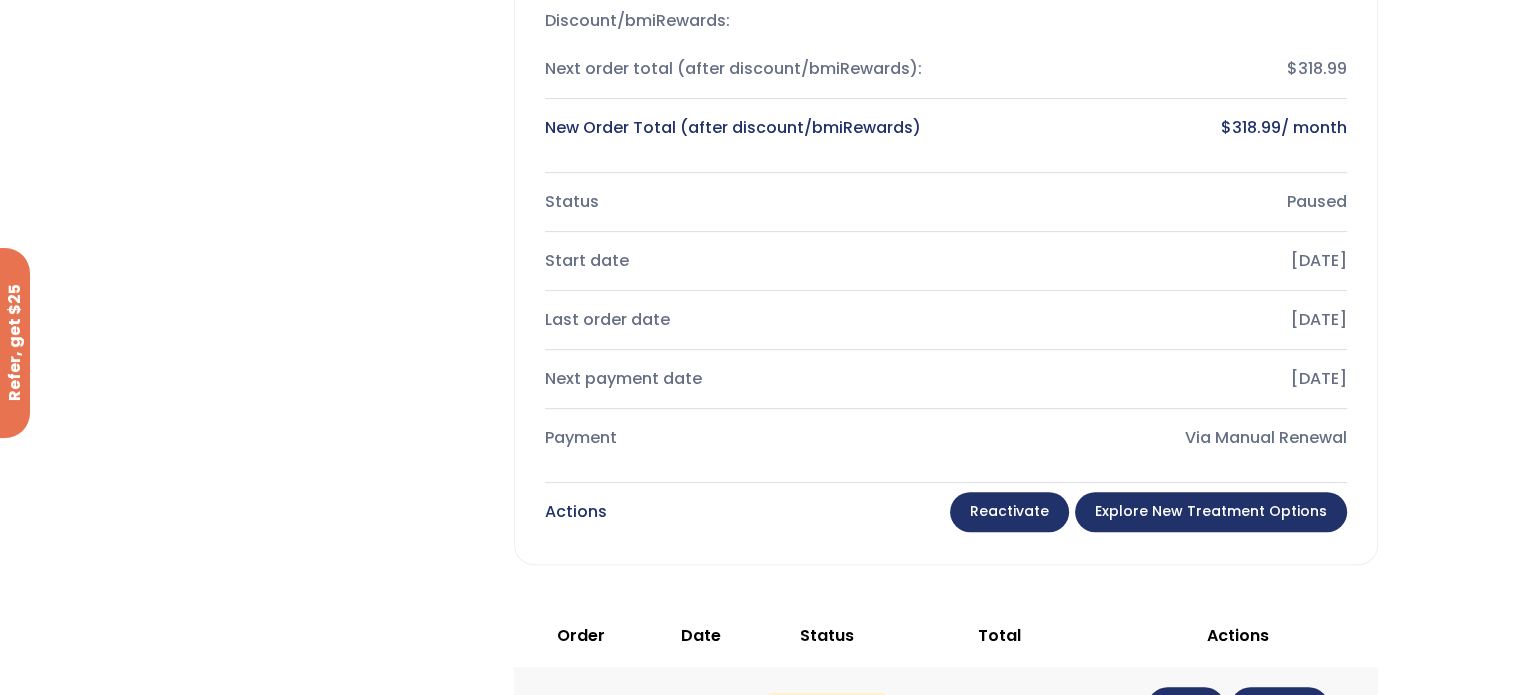 click on "Reactivate" at bounding box center [1009, 512] 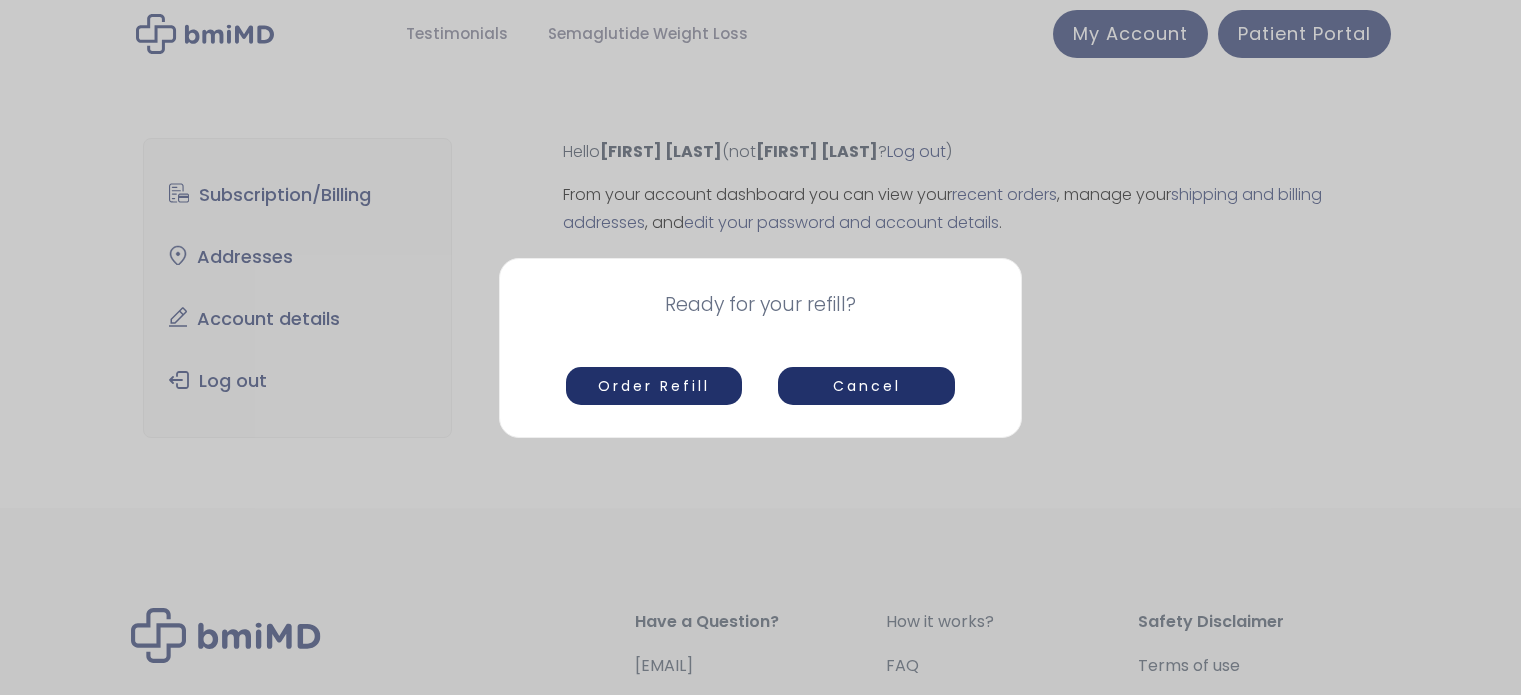 scroll, scrollTop: 0, scrollLeft: 0, axis: both 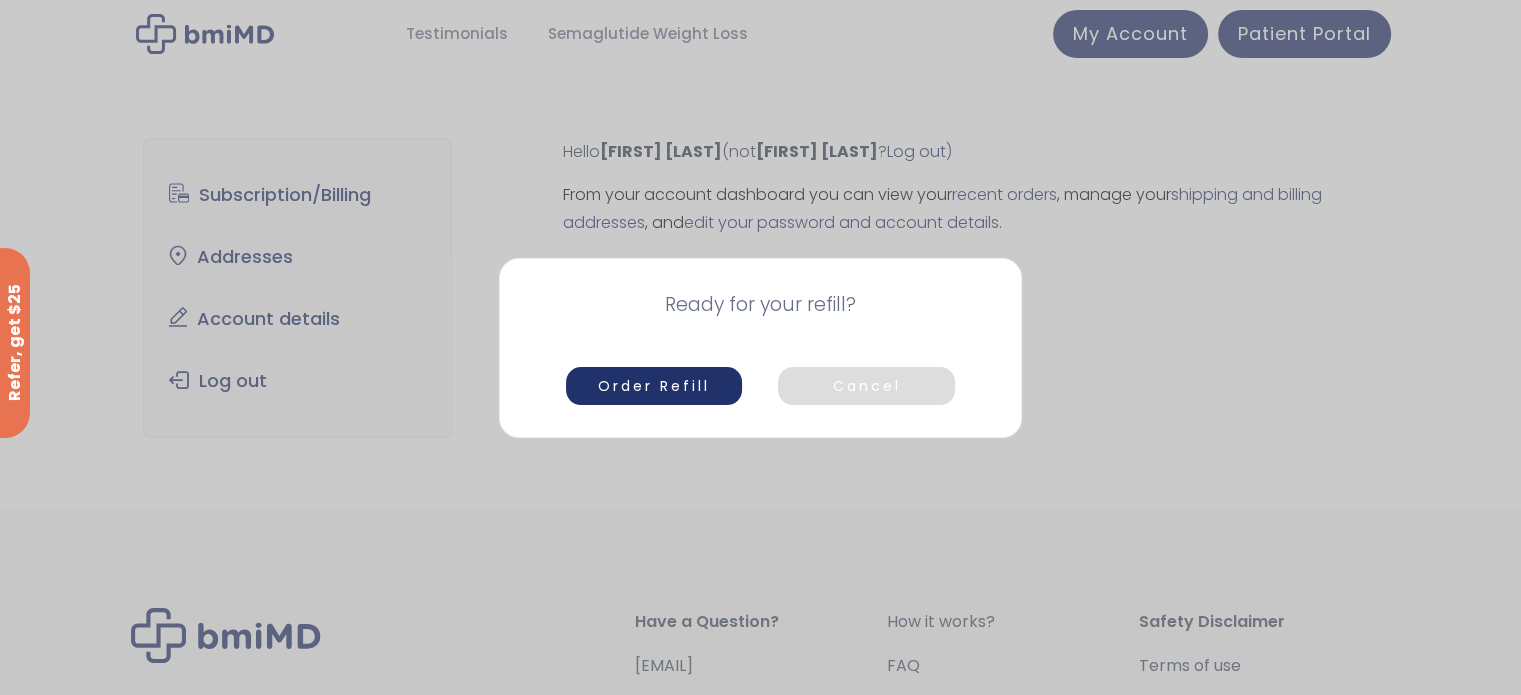 click on "Cancel" at bounding box center [866, 386] 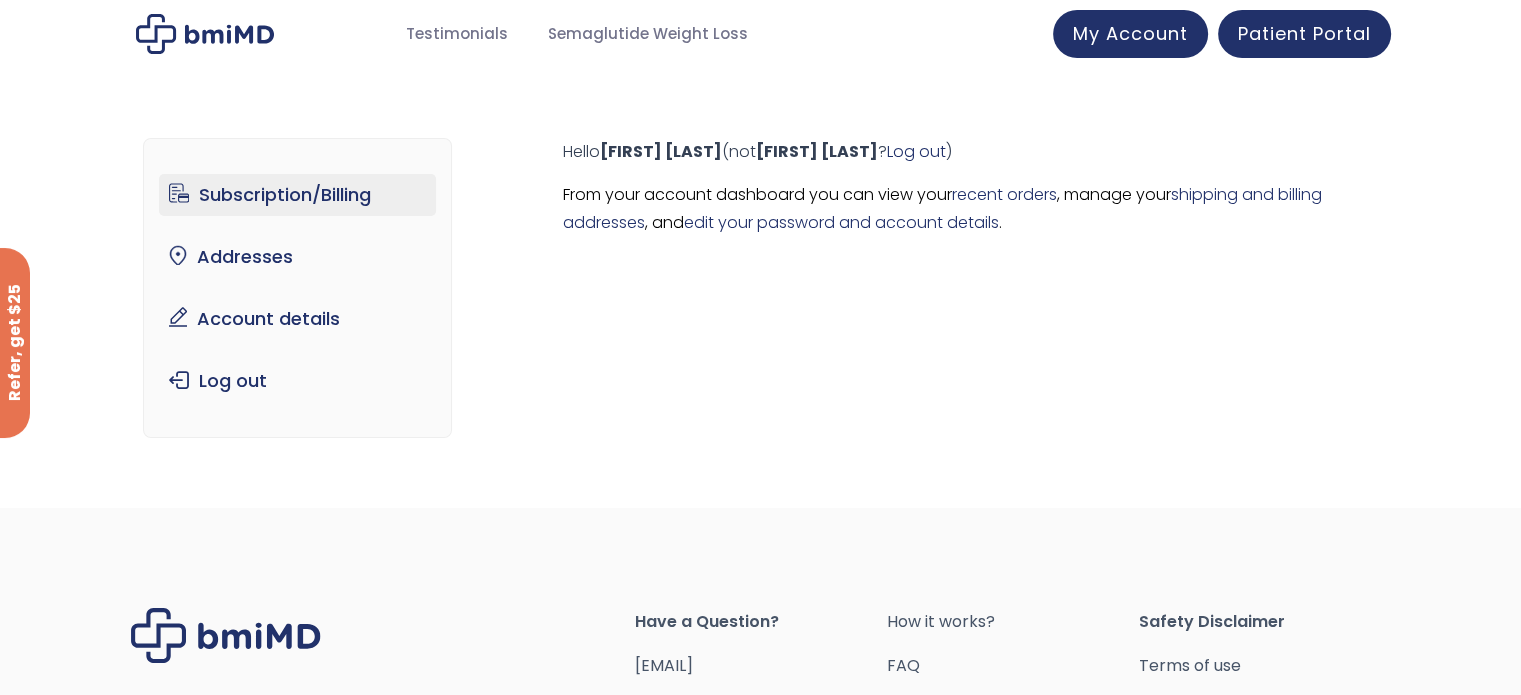 click on "Subscription/Billing" at bounding box center [297, 195] 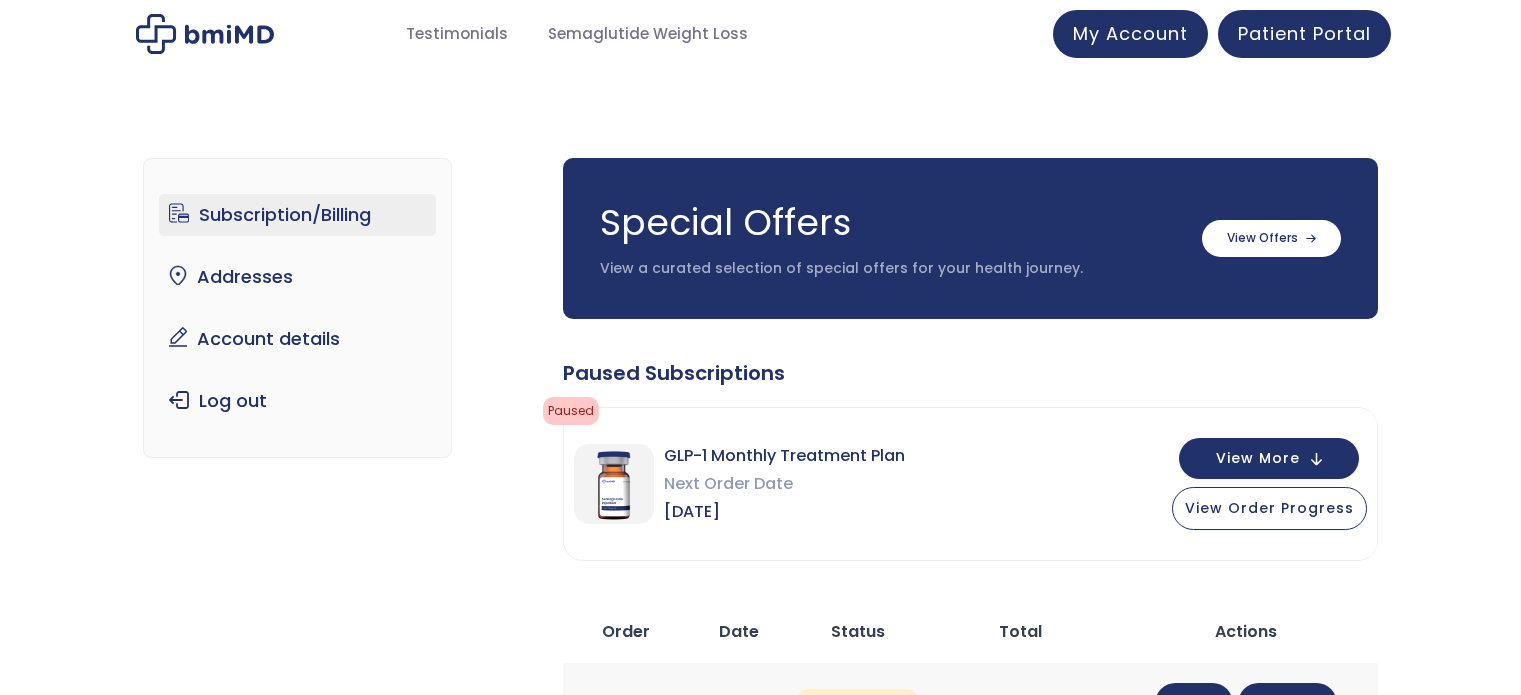 scroll, scrollTop: 0, scrollLeft: 0, axis: both 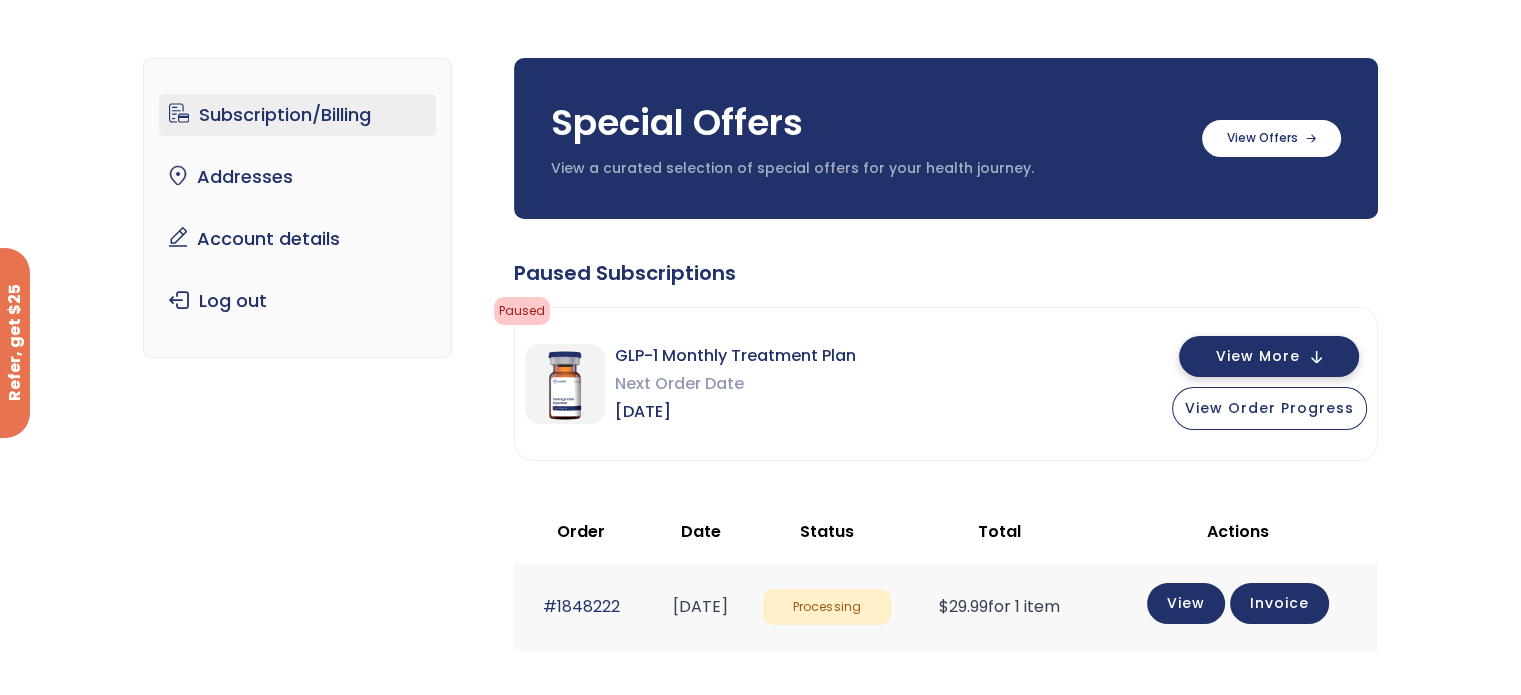 click on "View More" at bounding box center (1258, 356) 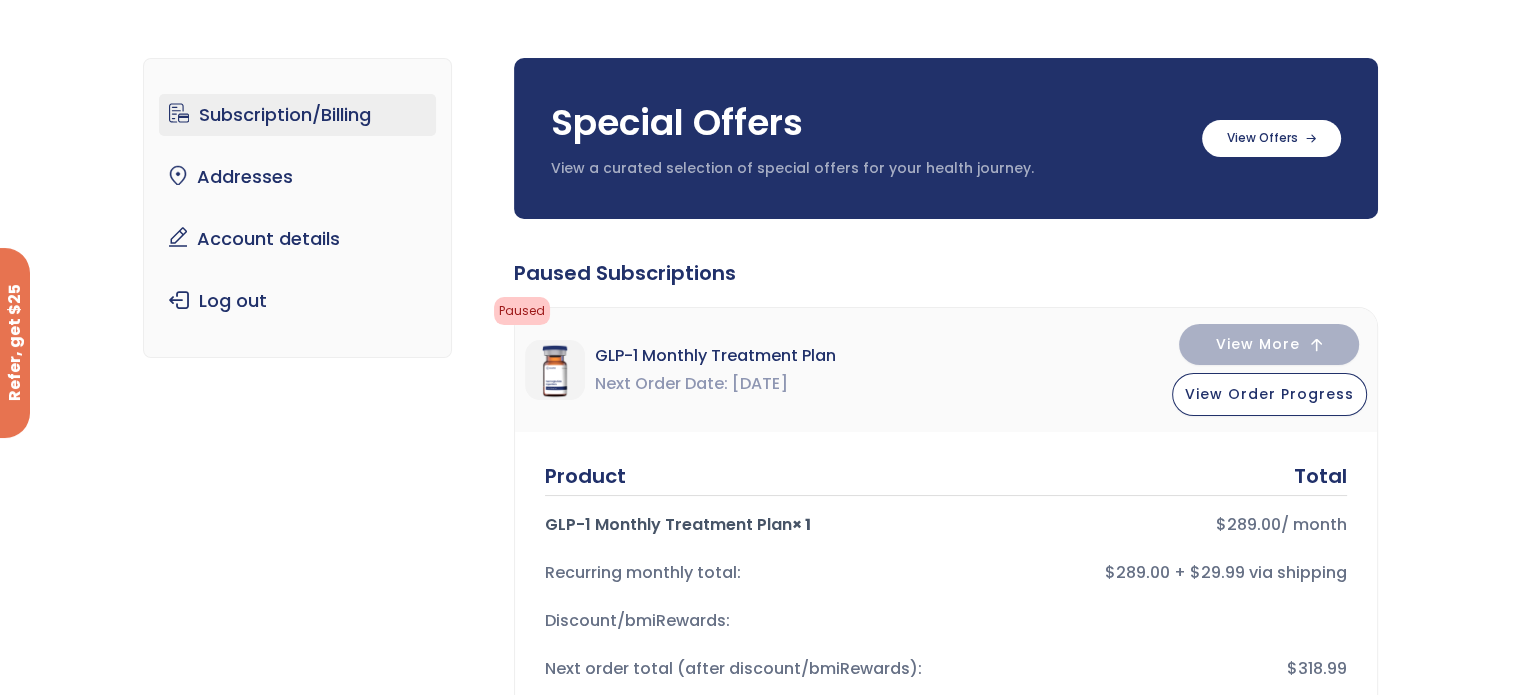 scroll, scrollTop: 0, scrollLeft: 0, axis: both 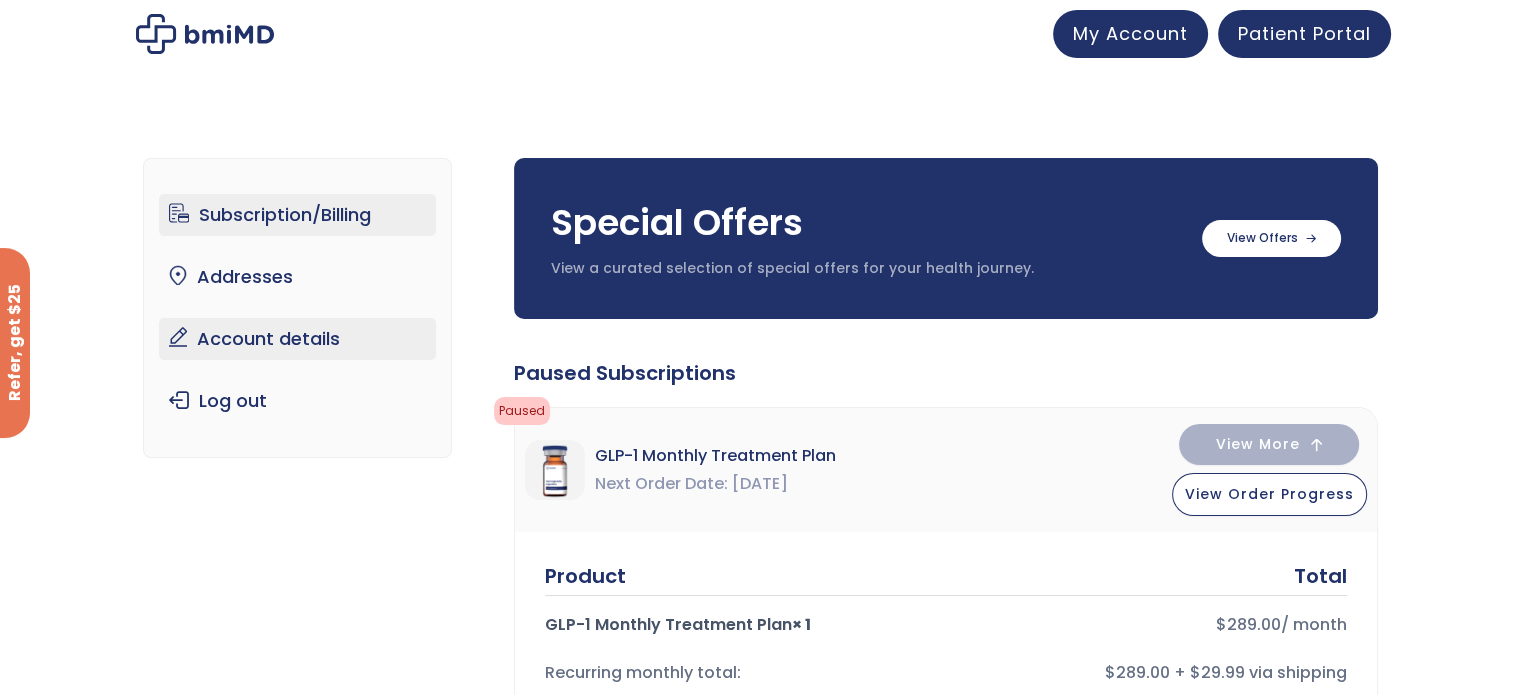 click on "Account details" at bounding box center [297, 339] 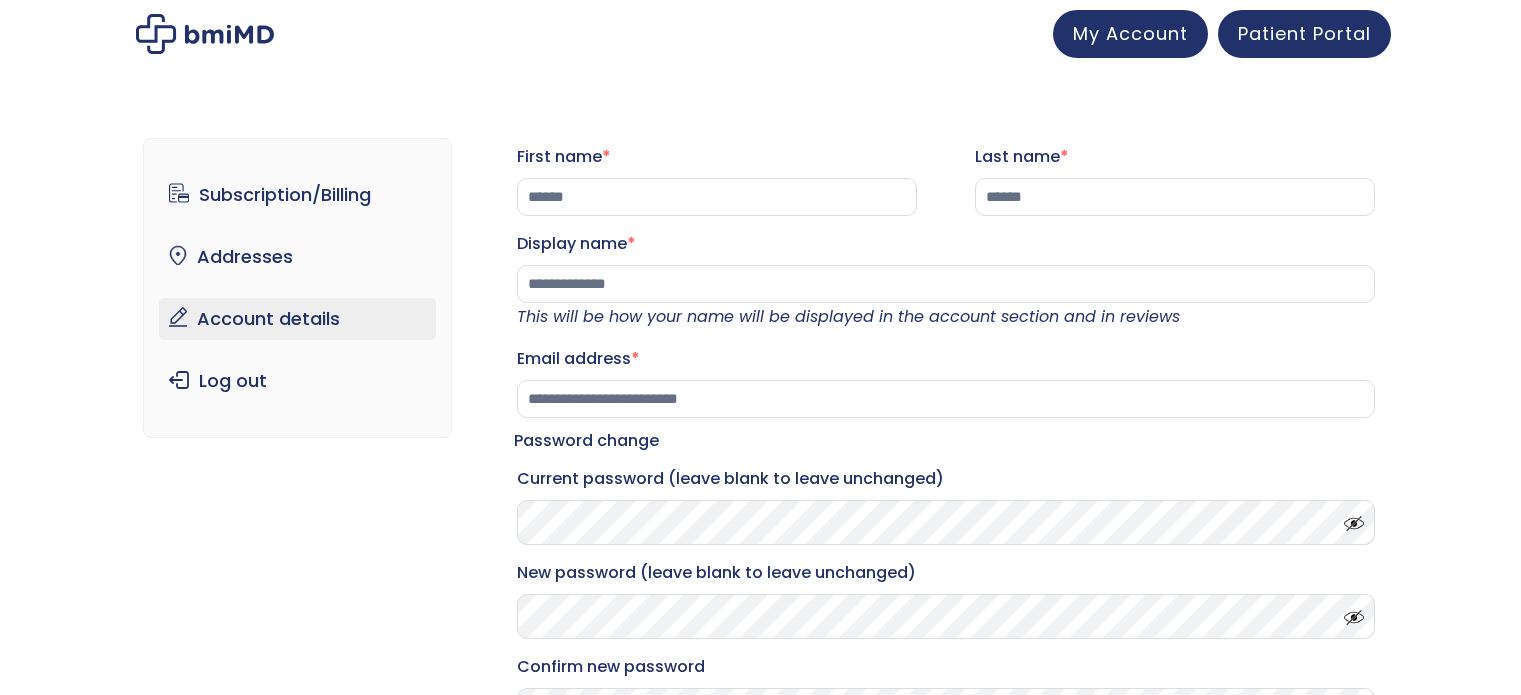 scroll, scrollTop: 0, scrollLeft: 0, axis: both 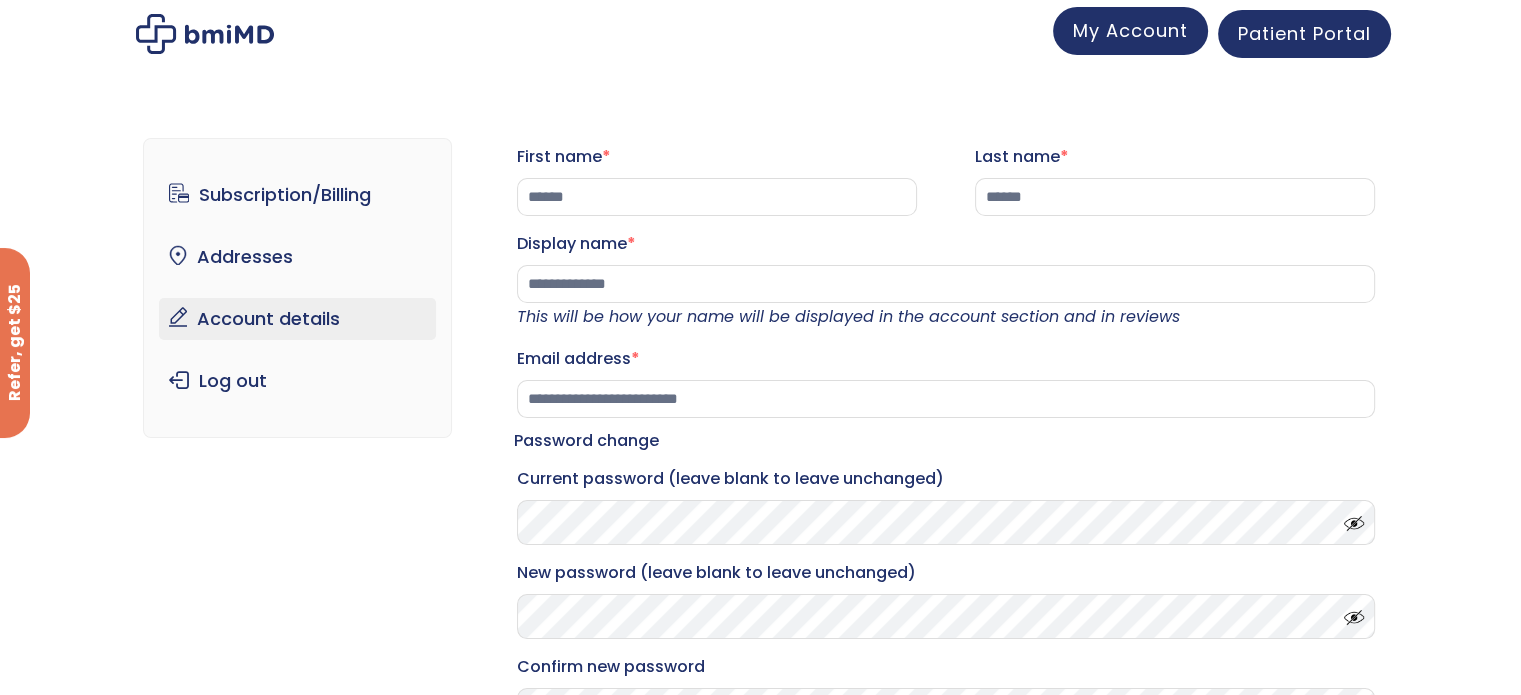 click on "My Account" at bounding box center [1130, 30] 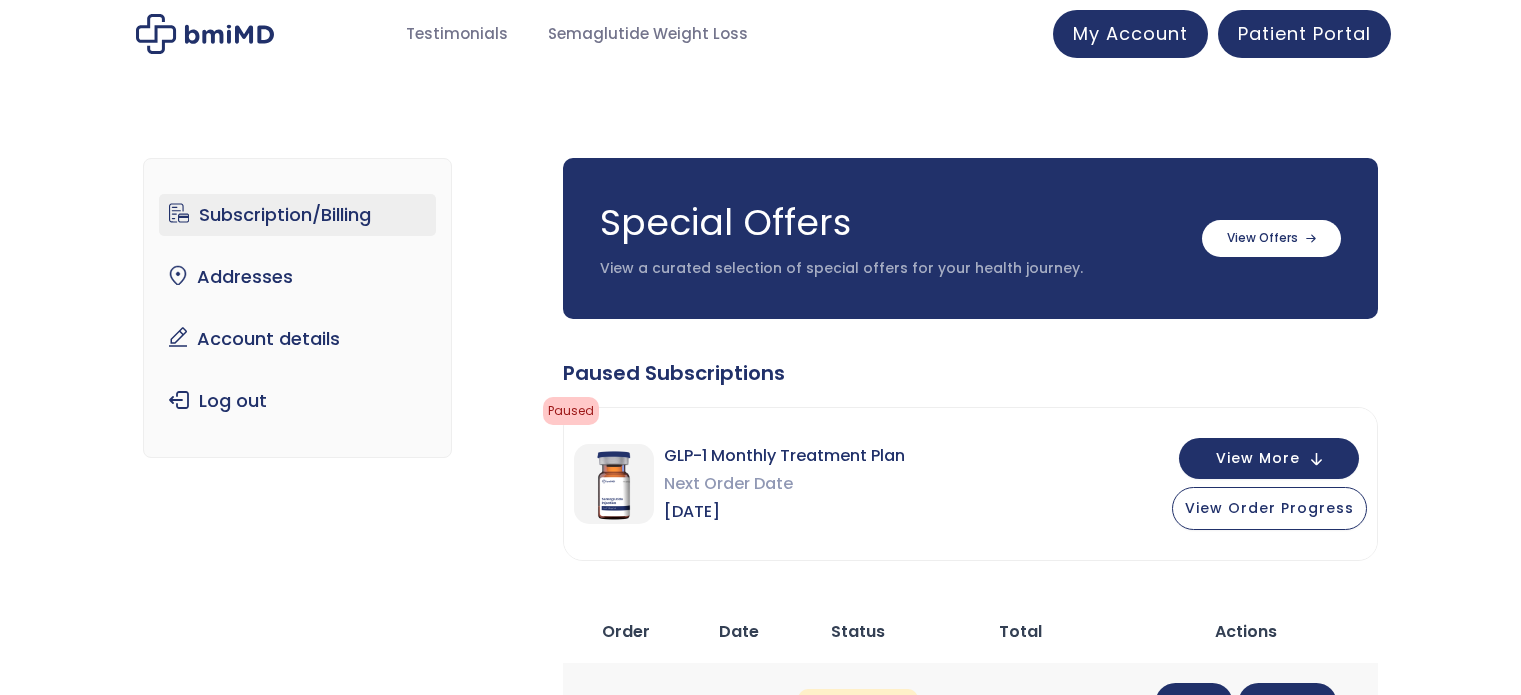 scroll, scrollTop: 0, scrollLeft: 0, axis: both 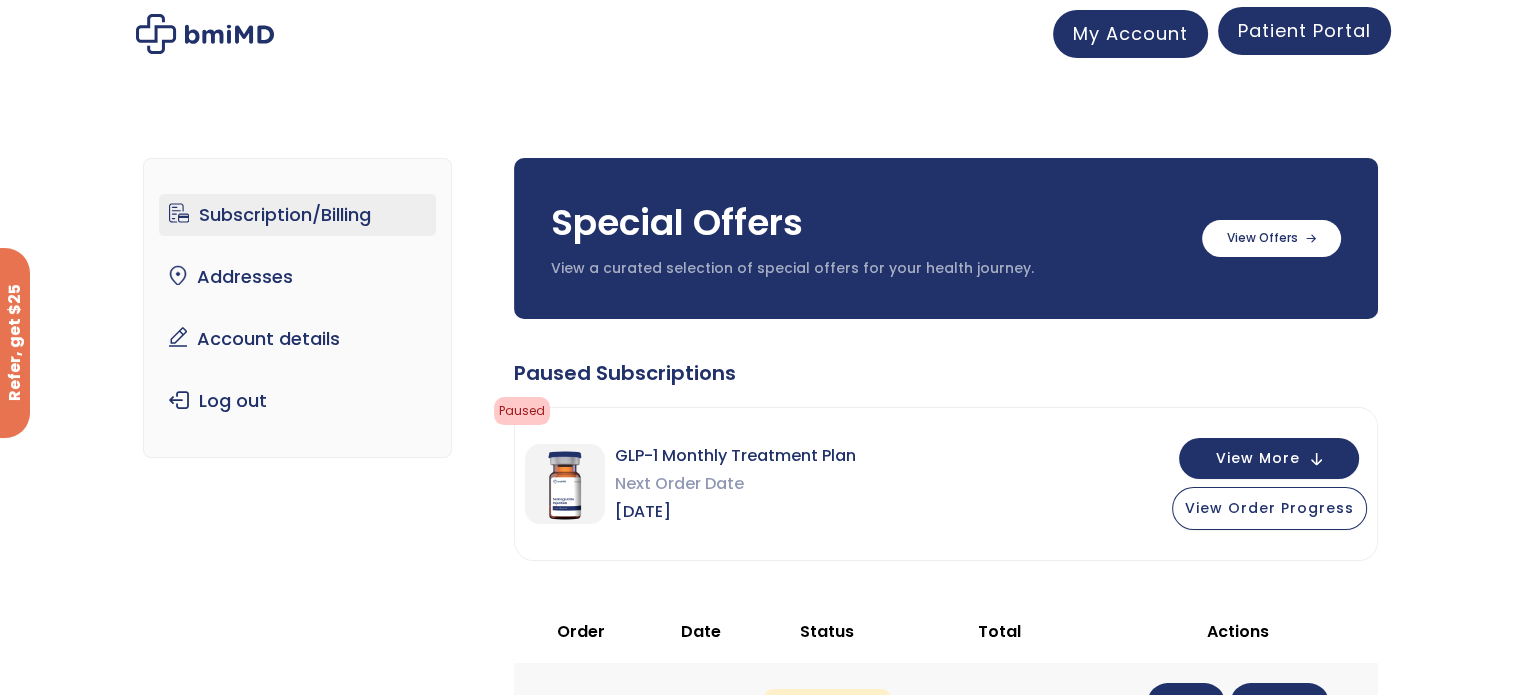 click on "Patient Portal" at bounding box center [1304, 30] 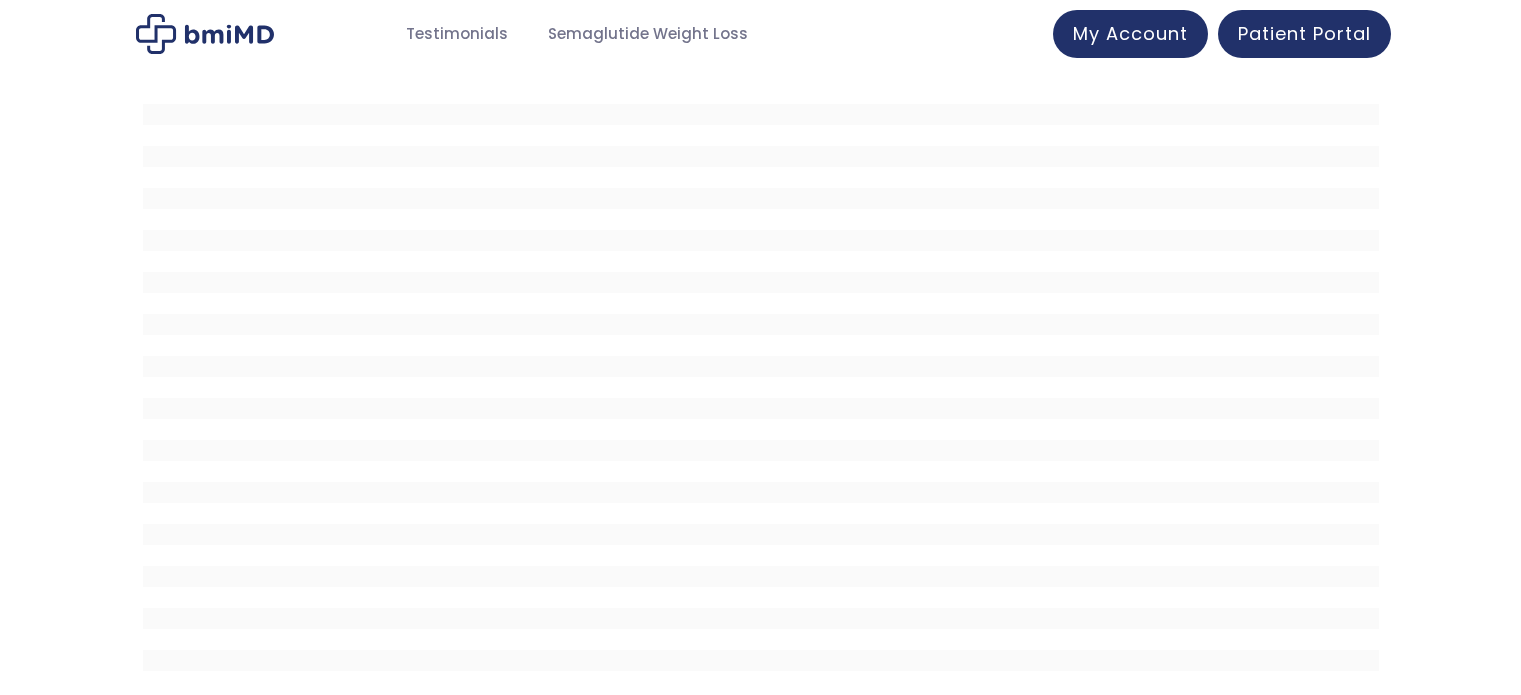 scroll, scrollTop: 0, scrollLeft: 0, axis: both 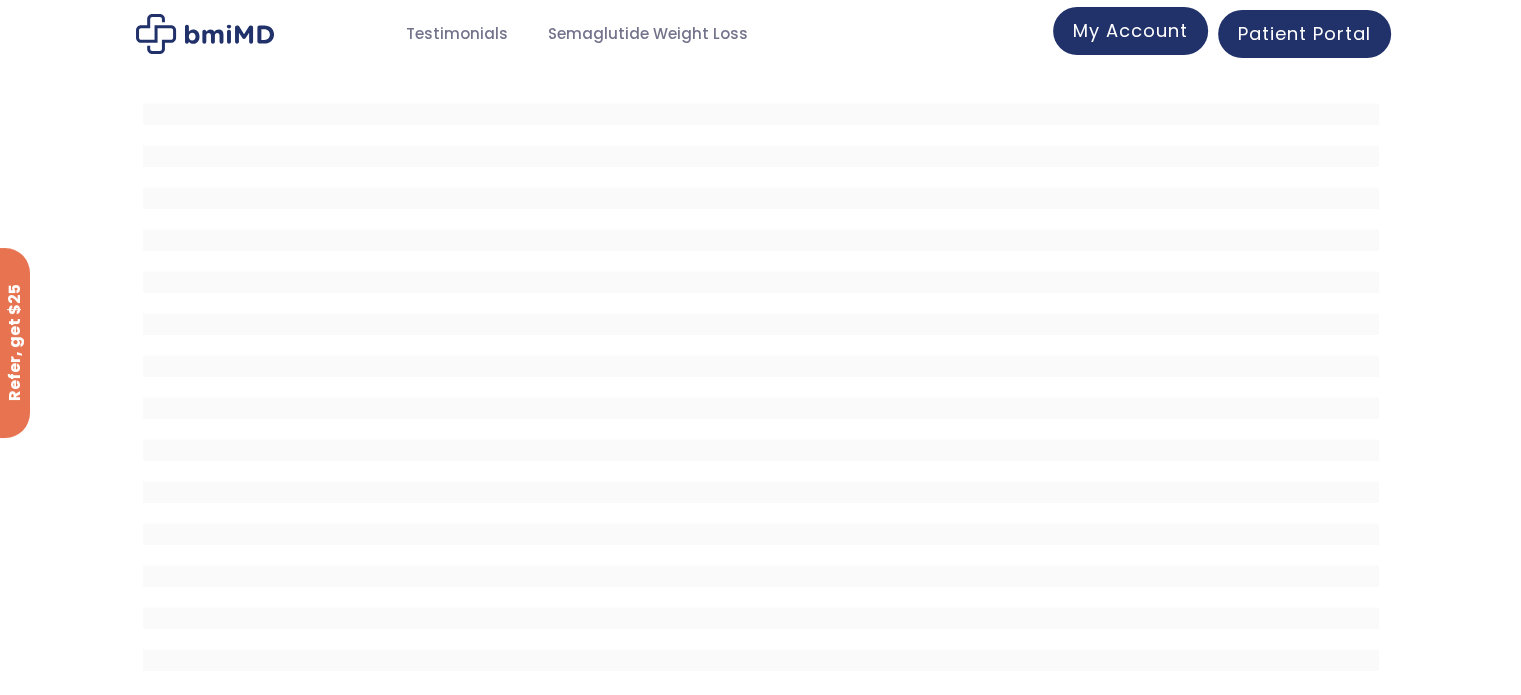 click on "My Account" at bounding box center (1130, 31) 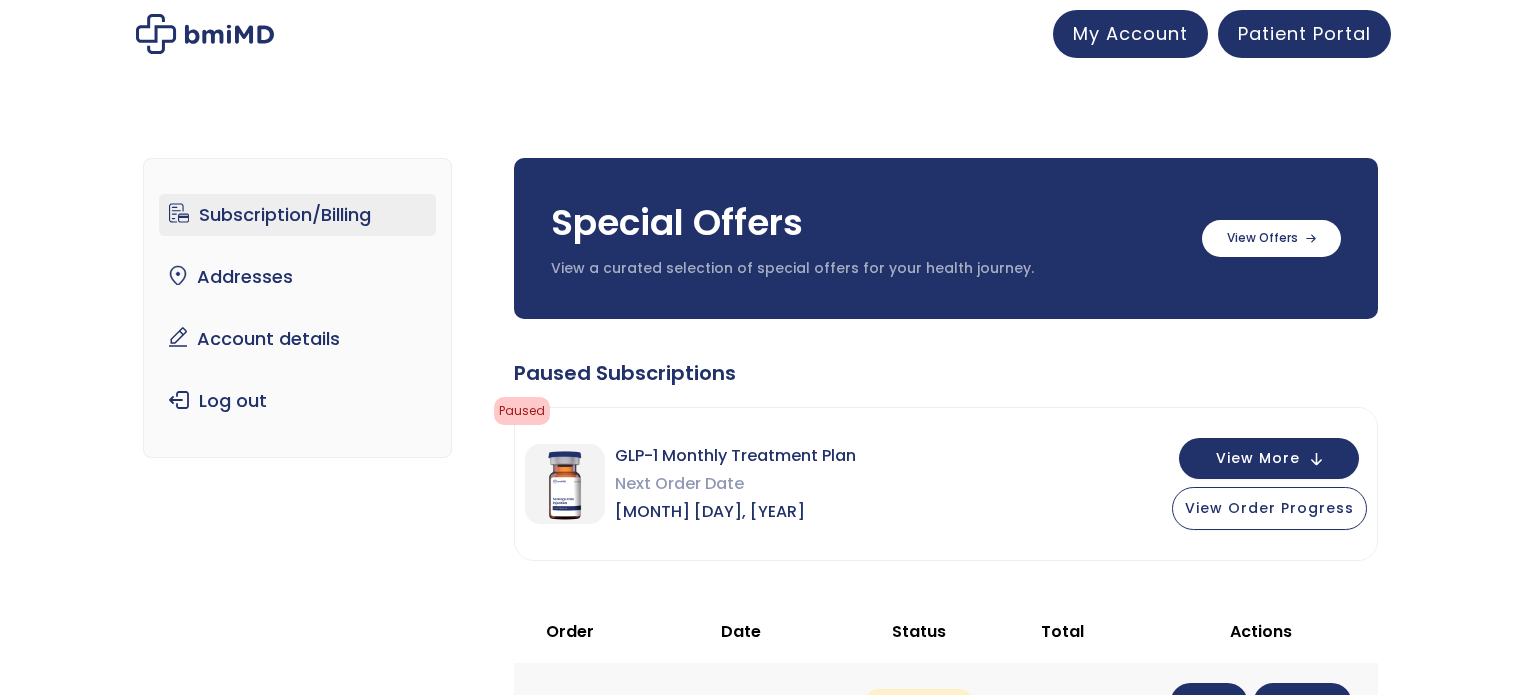 scroll, scrollTop: 0, scrollLeft: 0, axis: both 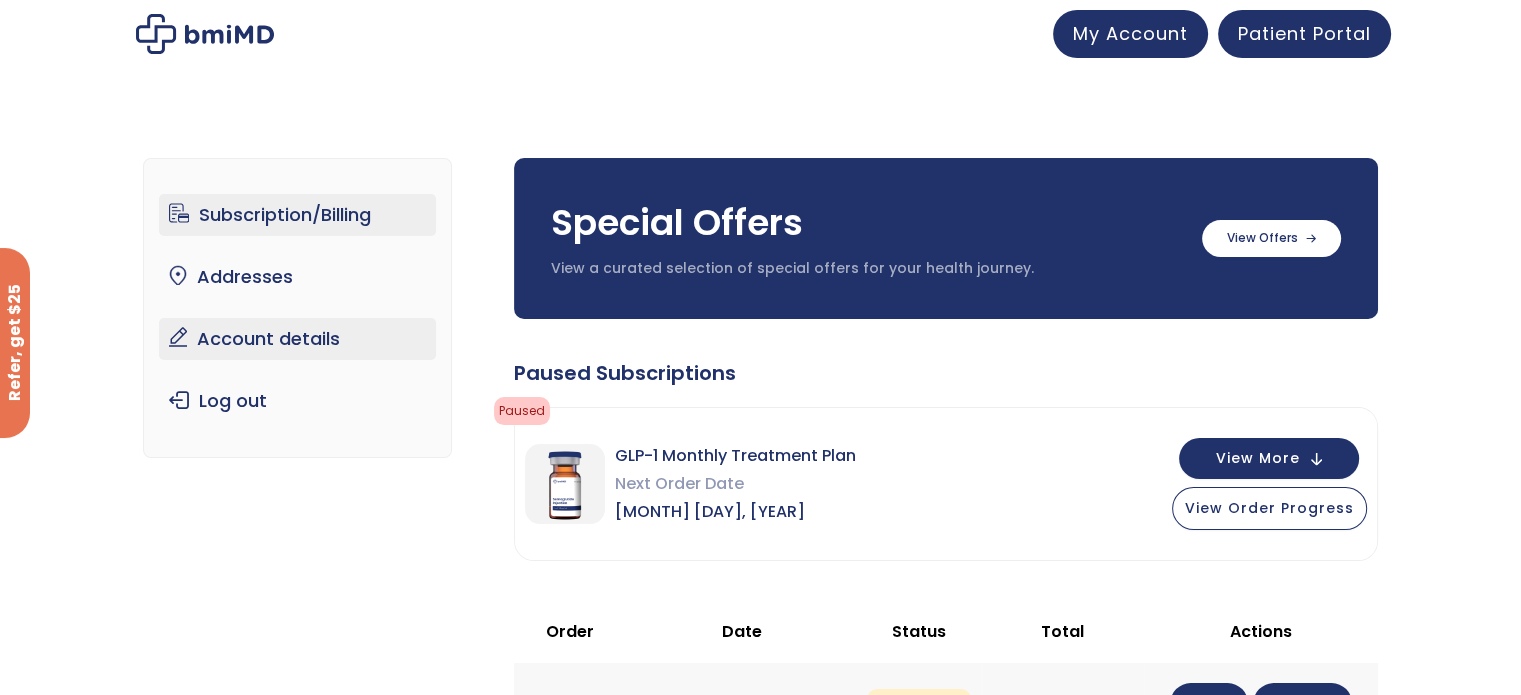 click on "Account details" at bounding box center [297, 339] 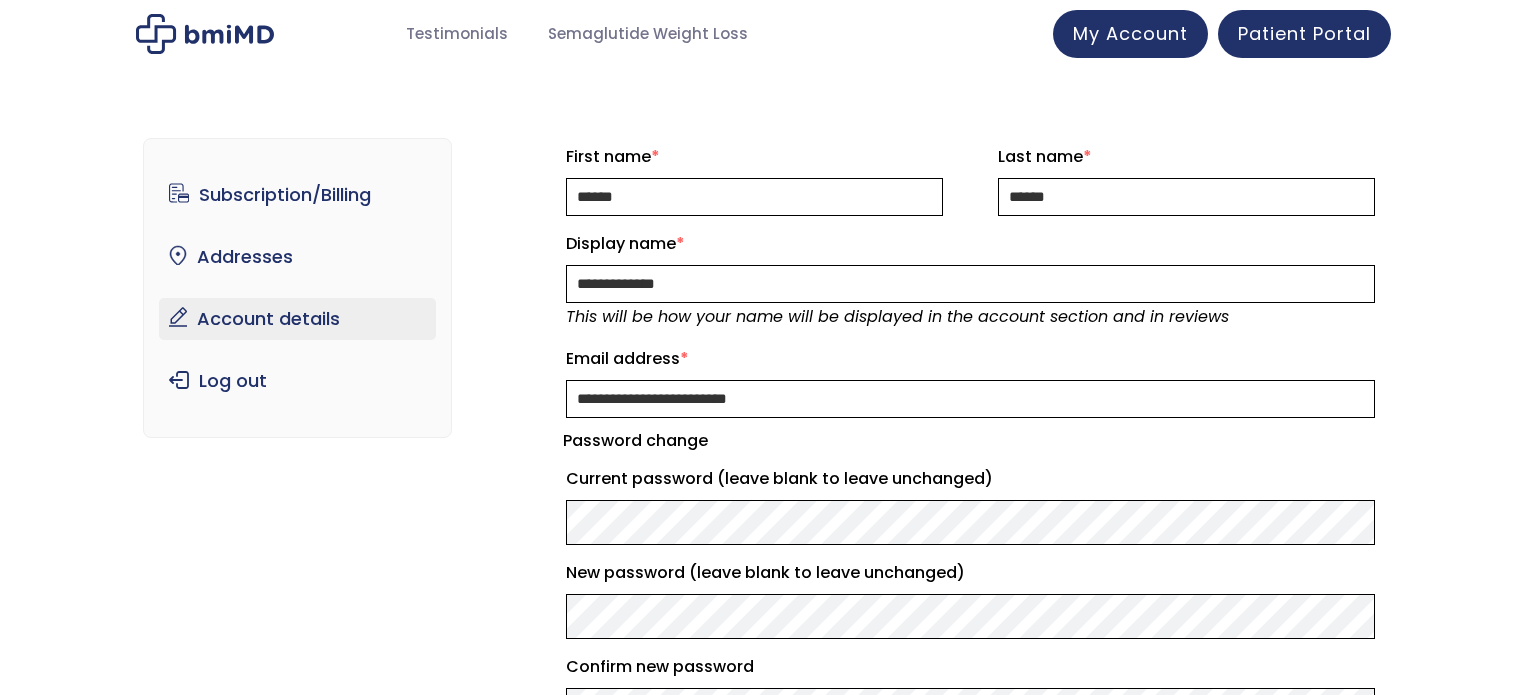 scroll, scrollTop: 0, scrollLeft: 0, axis: both 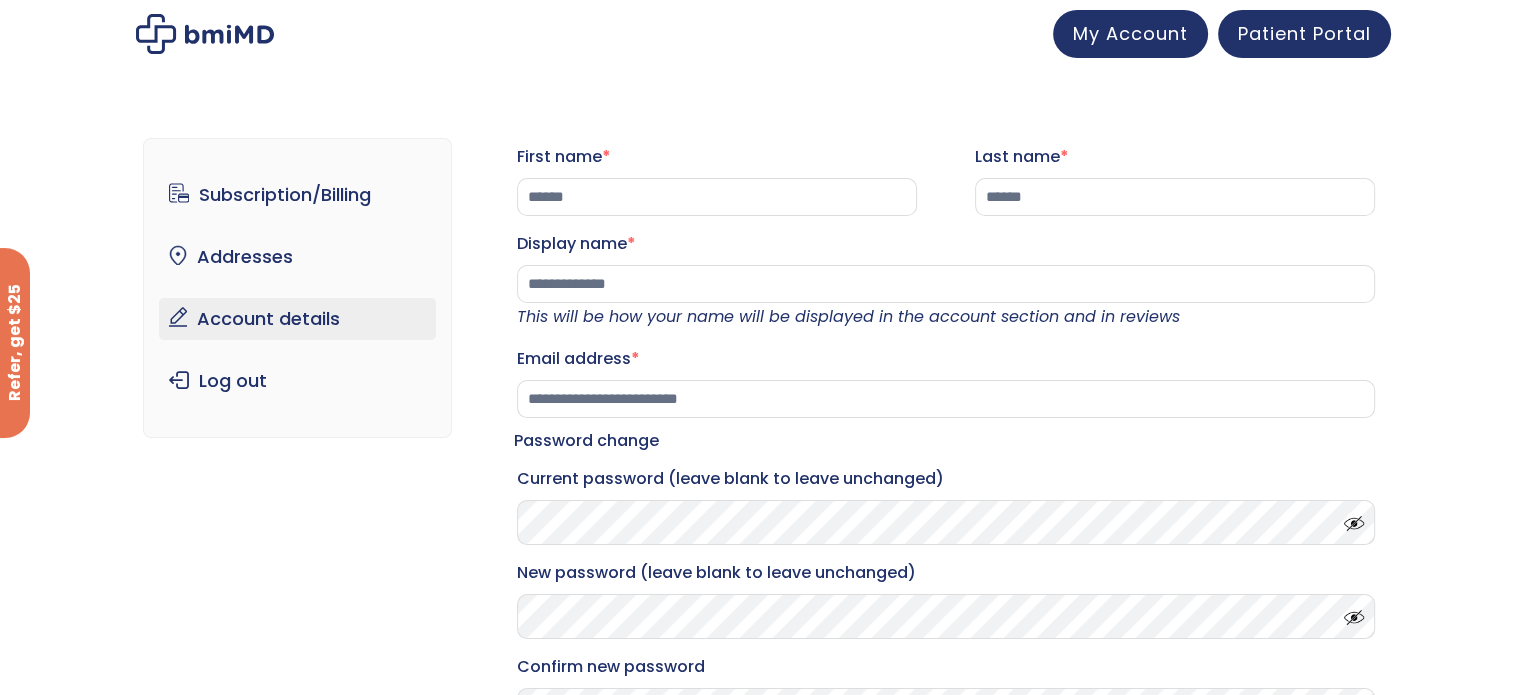 click at bounding box center [205, 34] 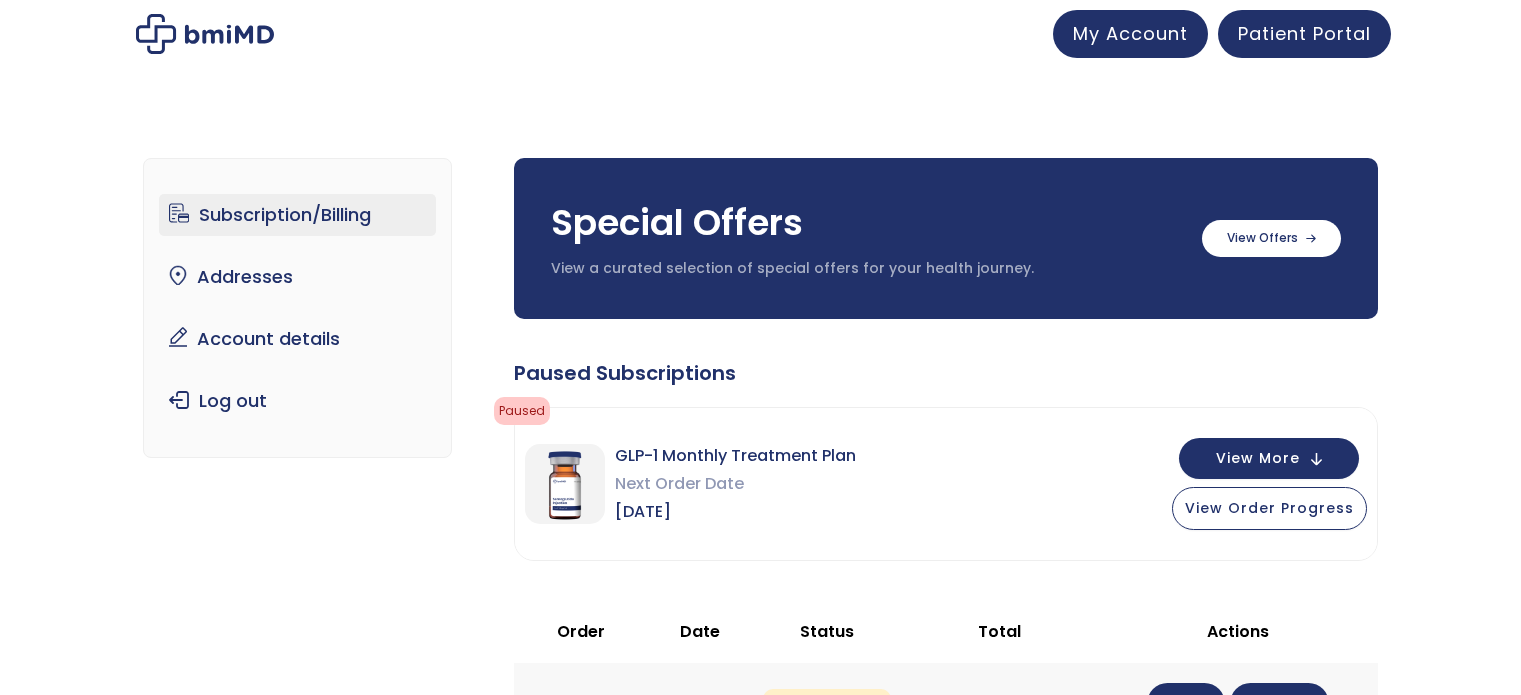 scroll, scrollTop: 0, scrollLeft: 0, axis: both 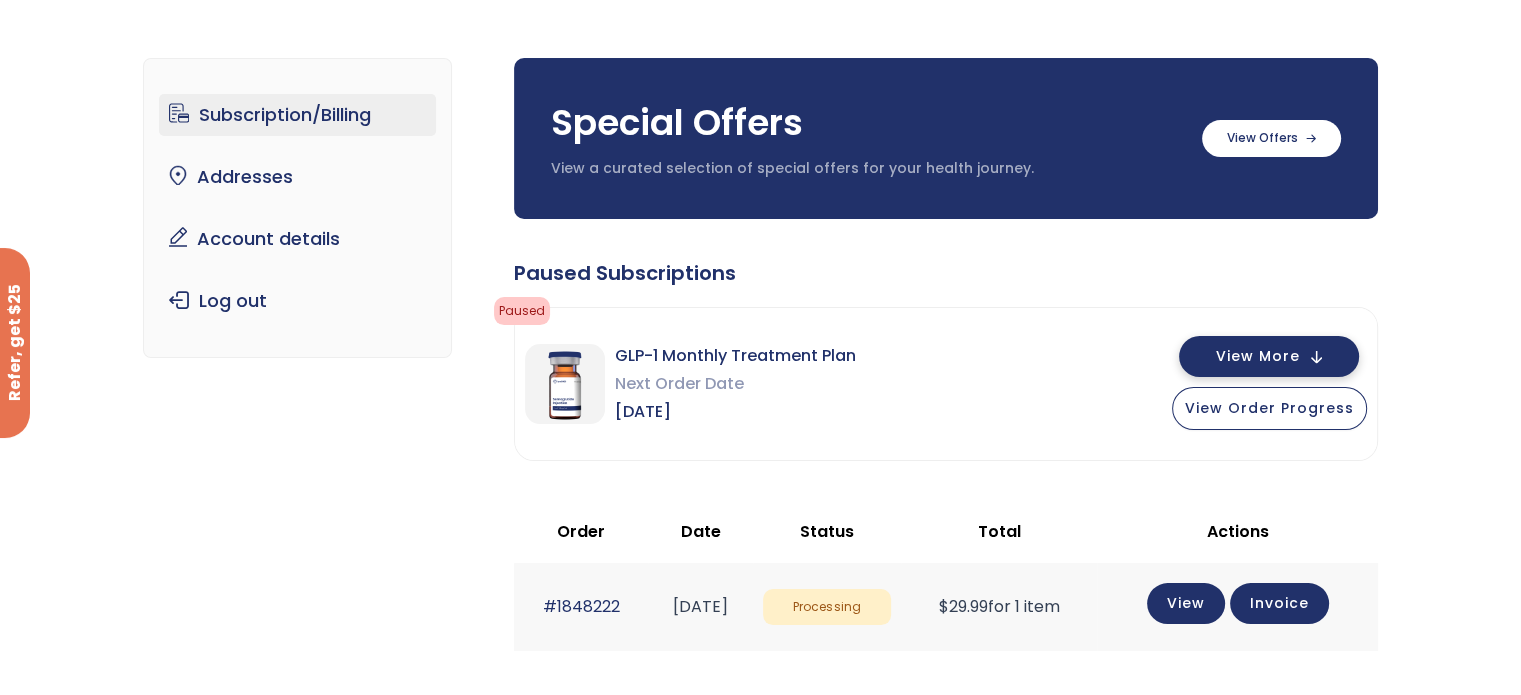click on "View More" at bounding box center (1258, 356) 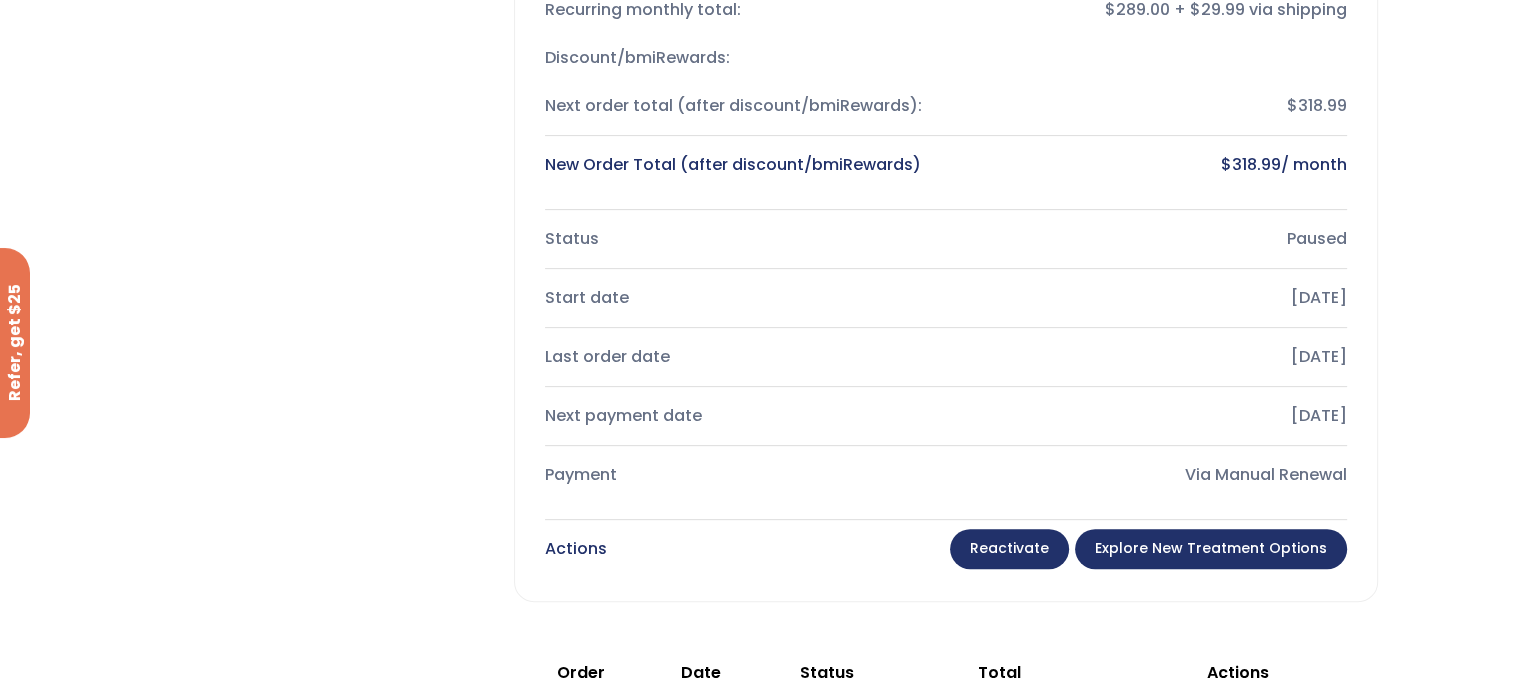 scroll, scrollTop: 700, scrollLeft: 0, axis: vertical 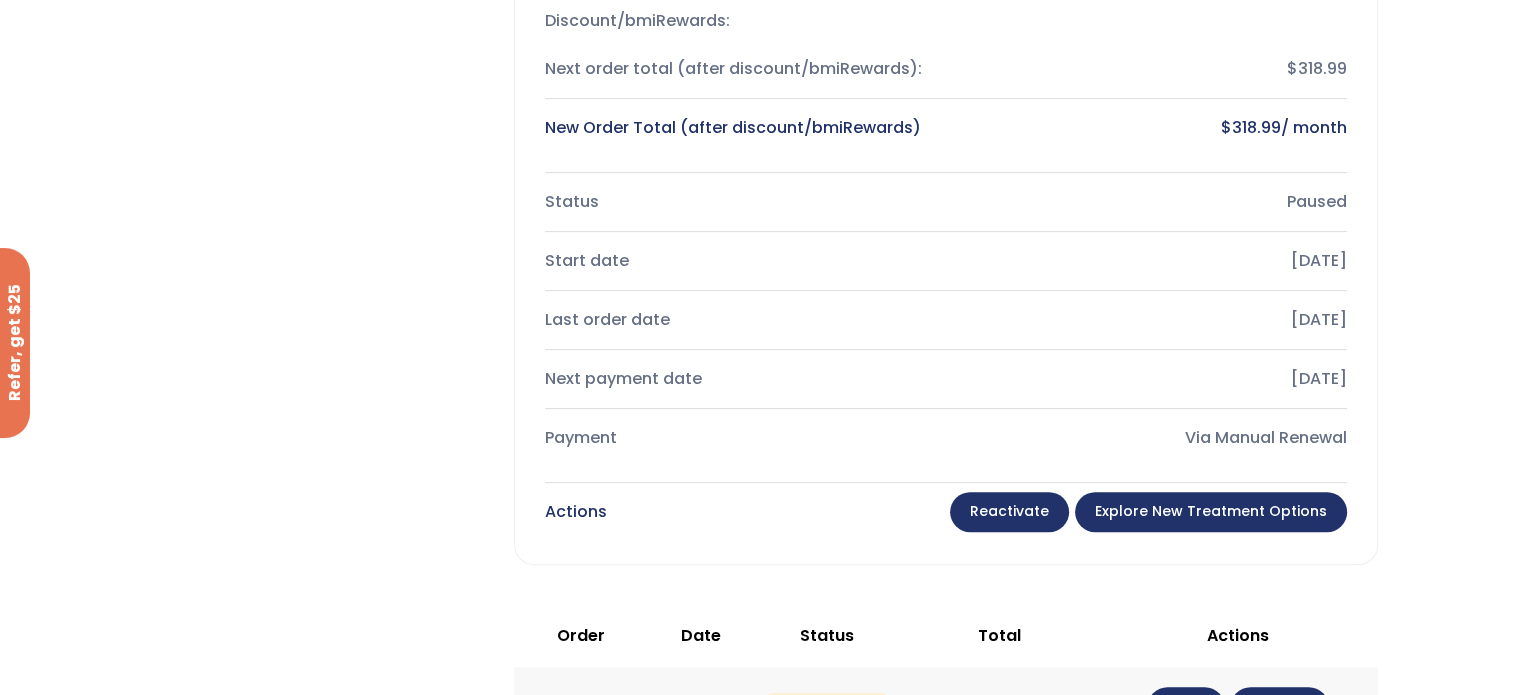 click on "Via Manual Renewal" at bounding box center (1154, 438) 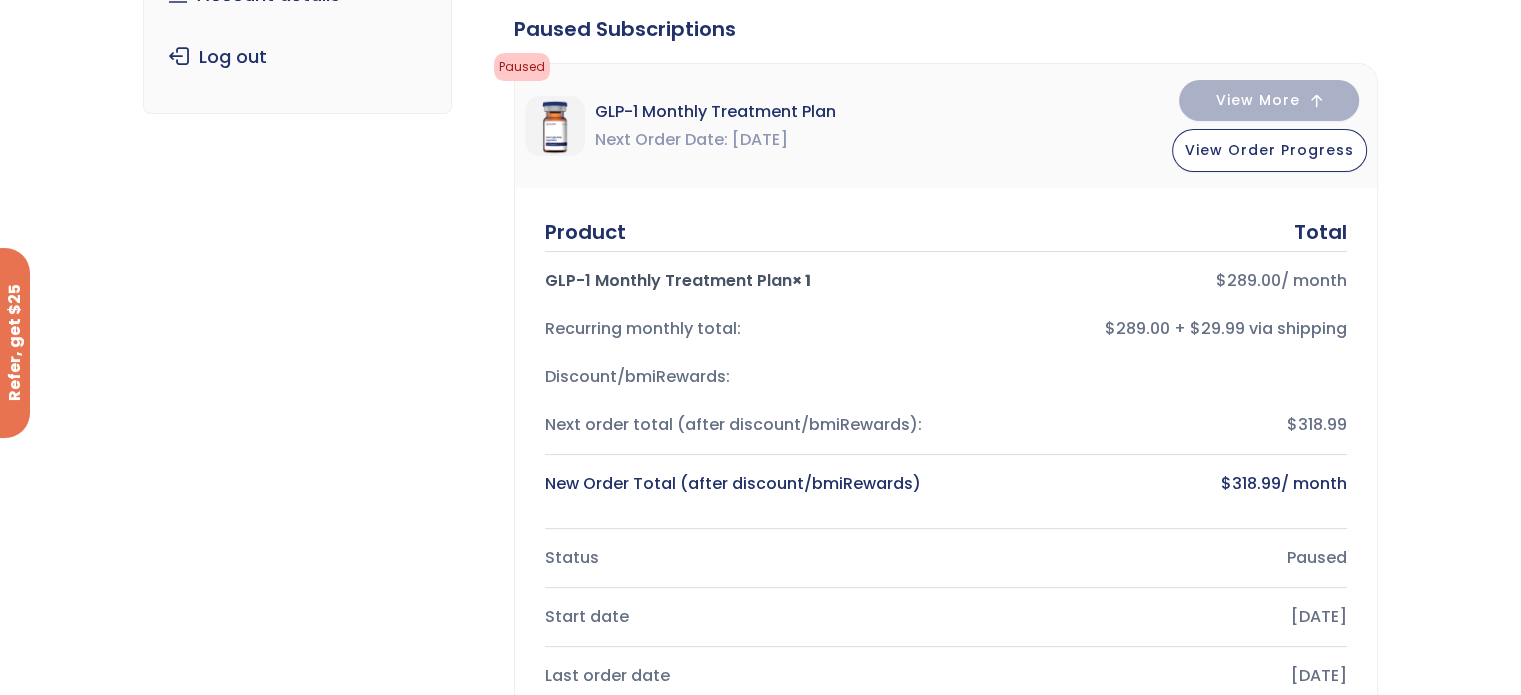 scroll, scrollTop: 100, scrollLeft: 0, axis: vertical 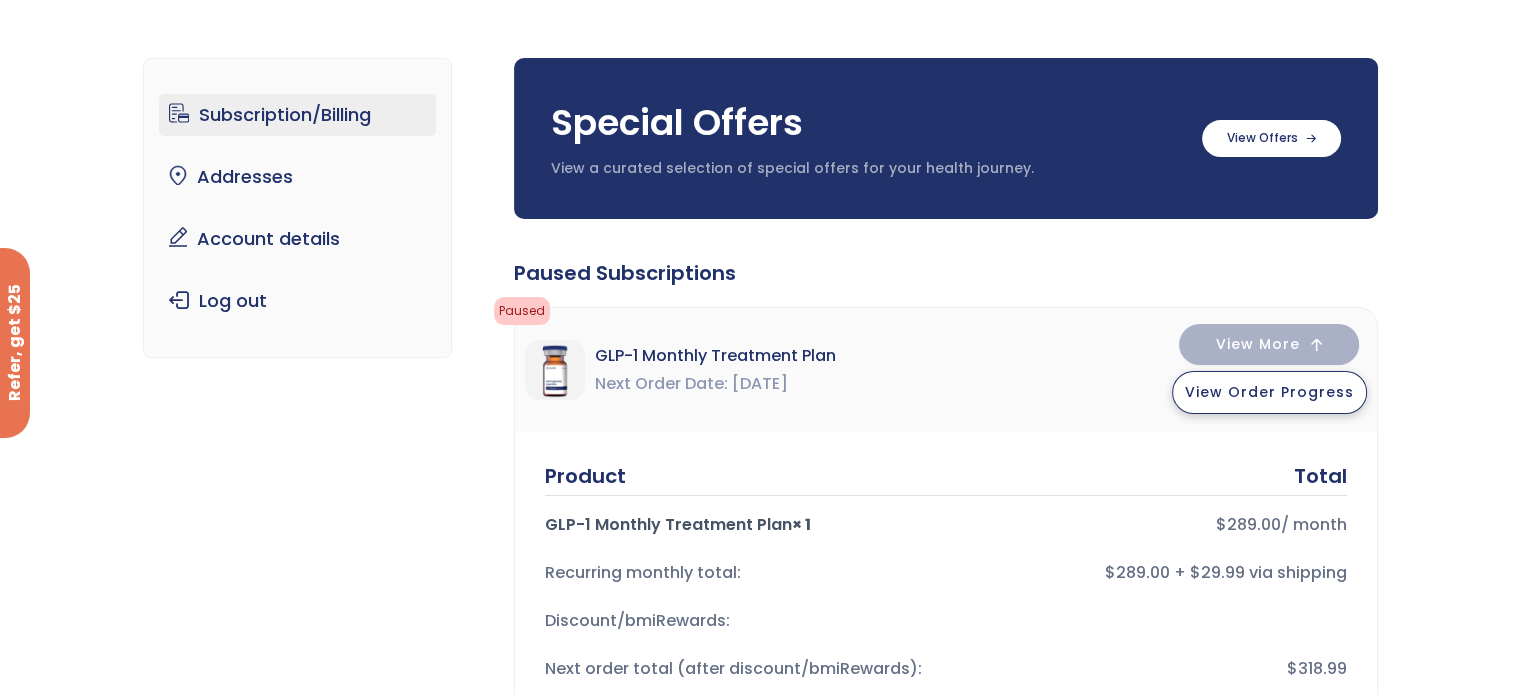 click on "View Order Progress" at bounding box center [1269, 392] 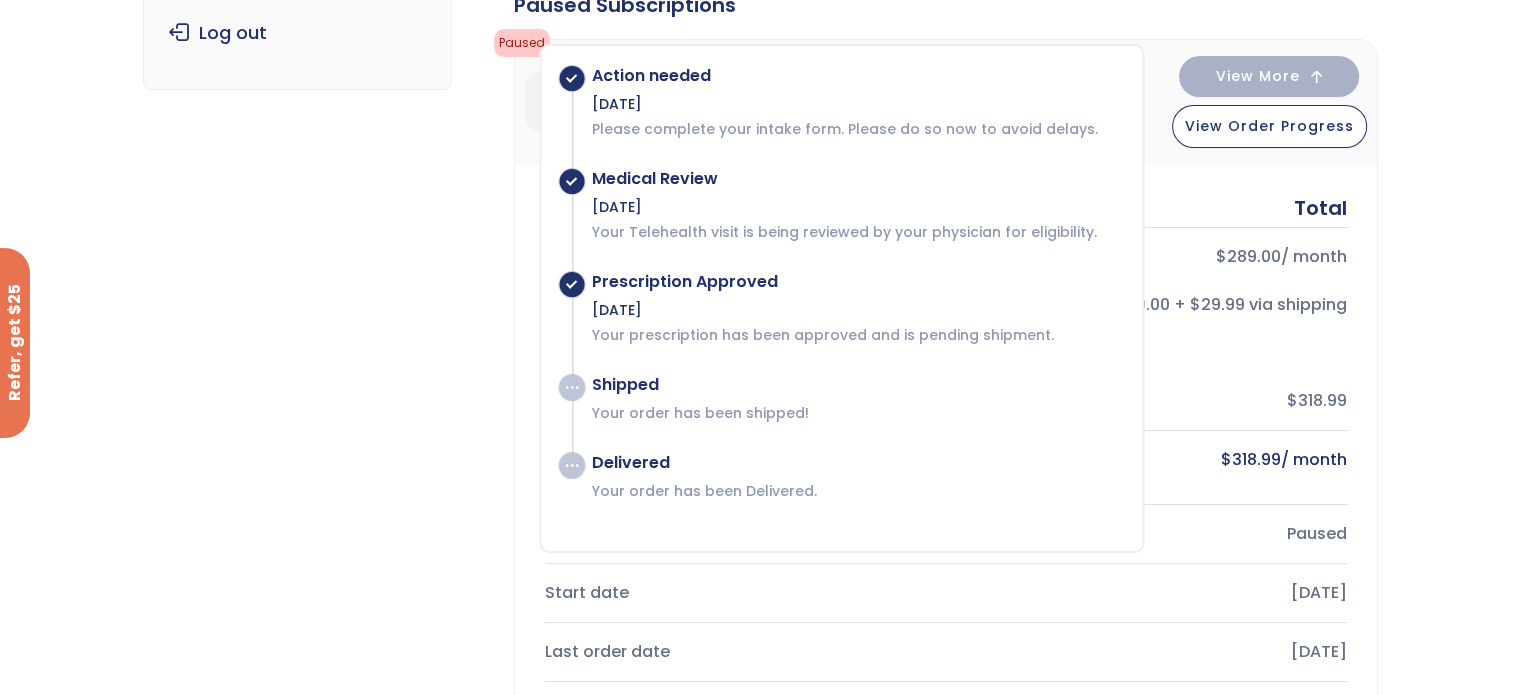 scroll, scrollTop: 400, scrollLeft: 0, axis: vertical 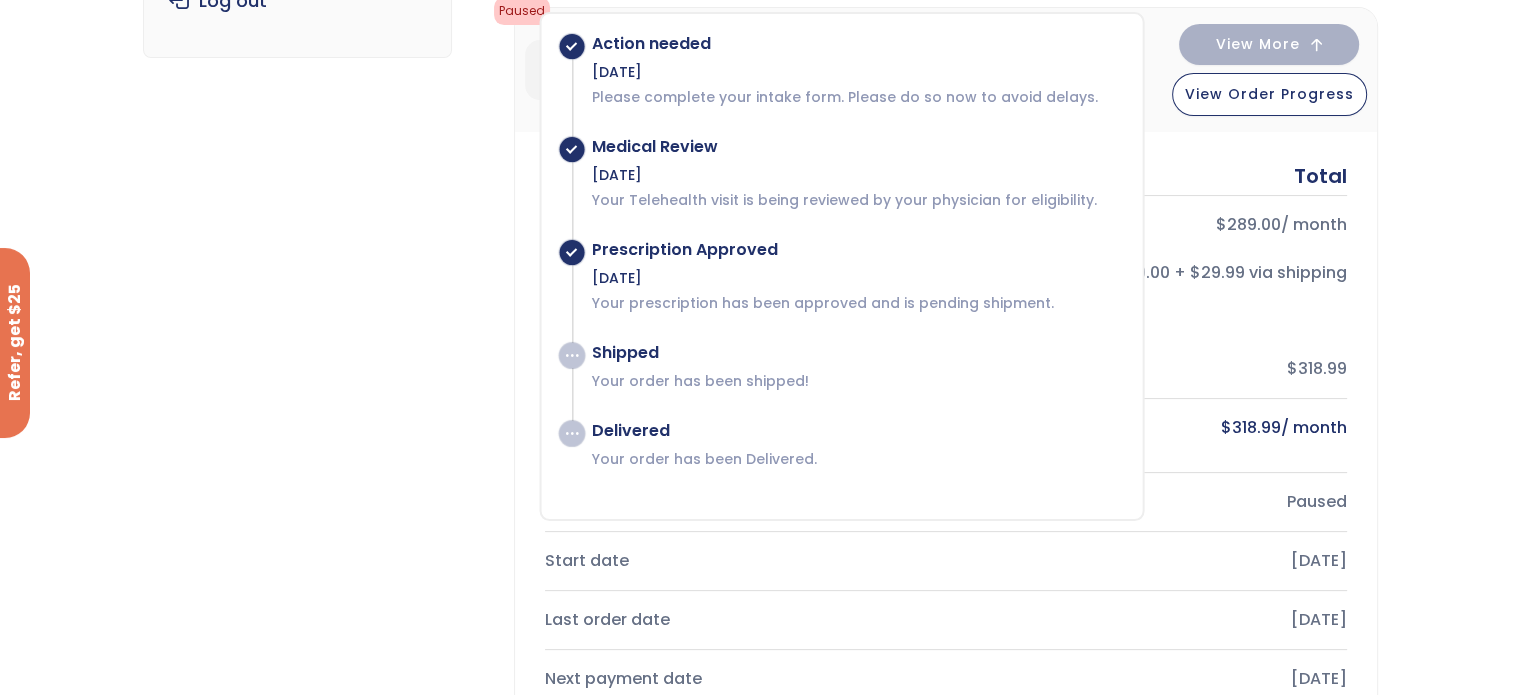 click on "Action needed
May 23, 2025
Please complete your intake form. Please do so now to avoid delays.
Medical Review
May 23, 2025
Your Telehealth visit is being reviewed by your physician for eligibility.
Prescription Approved
May 24, 2025
Your prescription has been approved and is pending shipment.
Shipped" at bounding box center (846, 251) 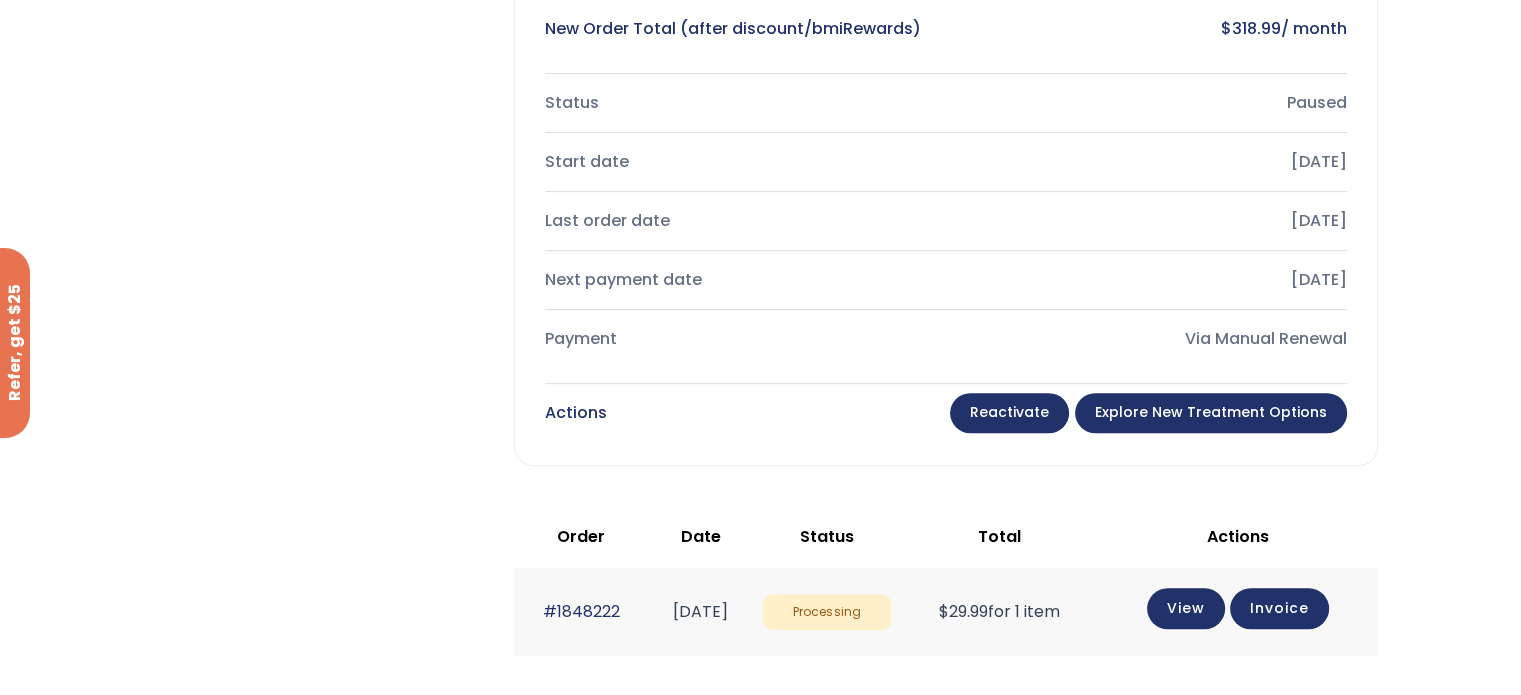 scroll, scrollTop: 800, scrollLeft: 0, axis: vertical 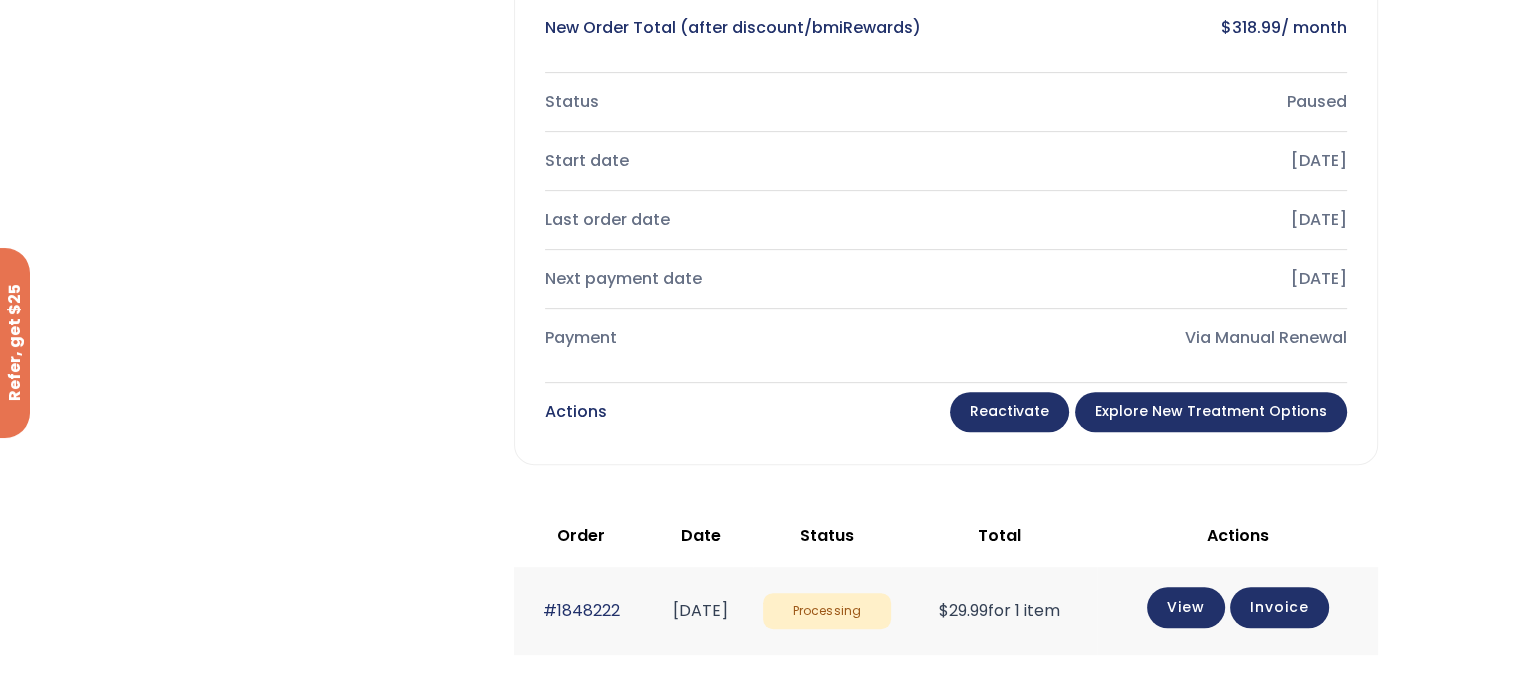click on "Reactivate" at bounding box center (1009, 412) 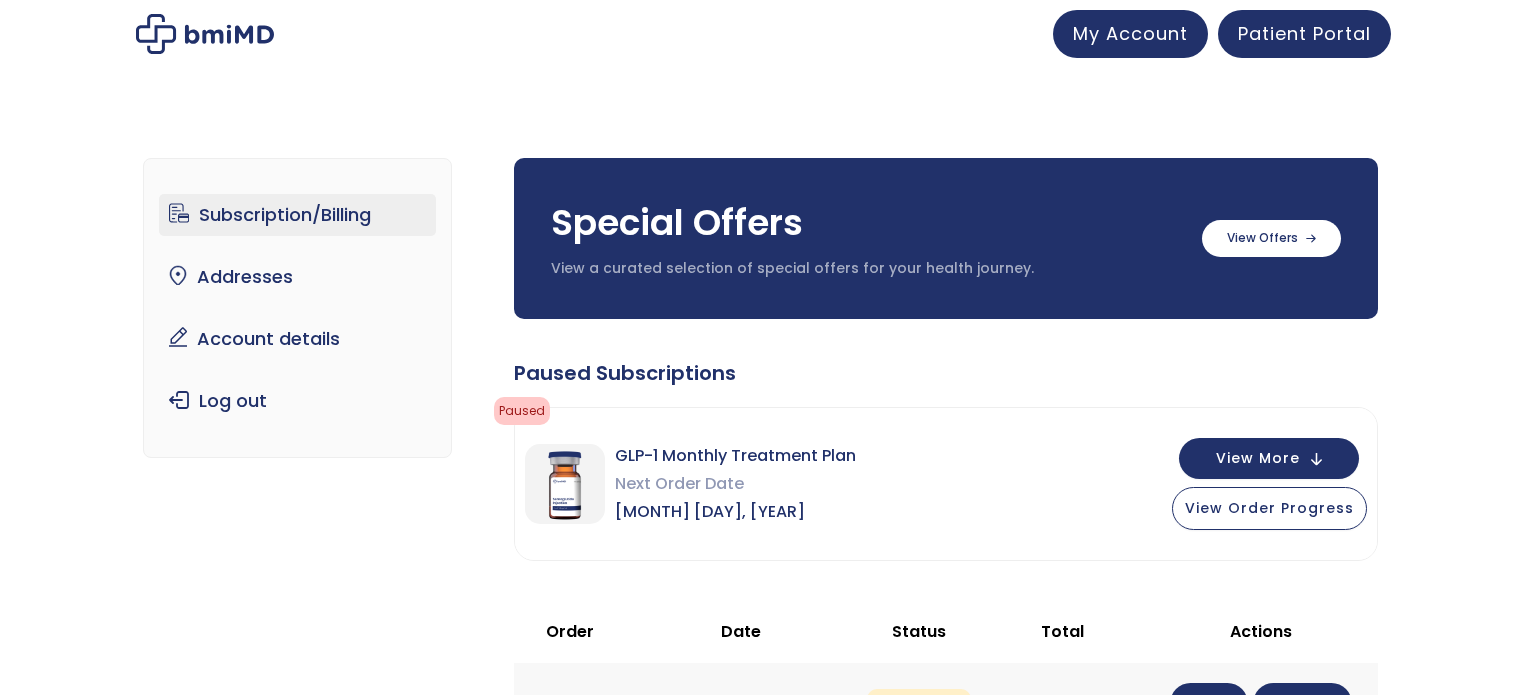 scroll, scrollTop: 0, scrollLeft: 0, axis: both 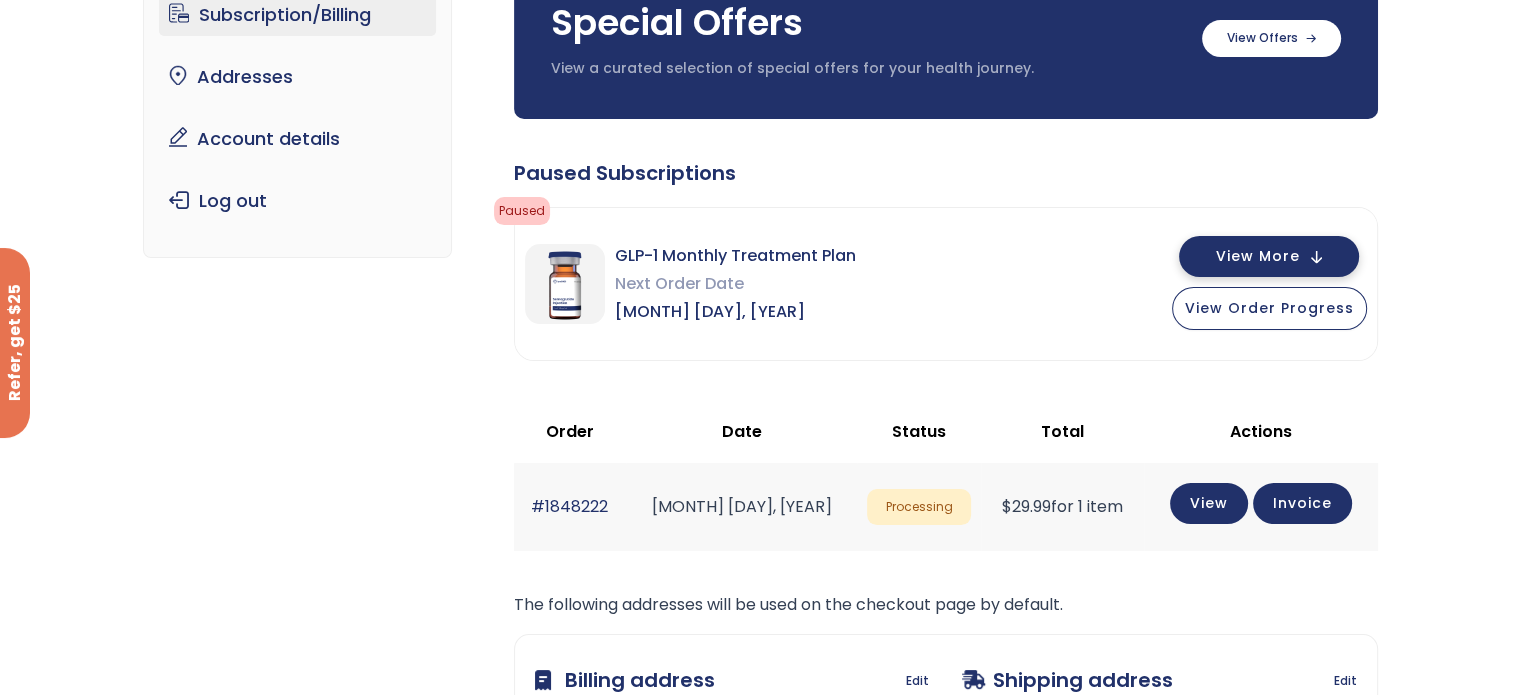 click on "View More" at bounding box center [1269, 256] 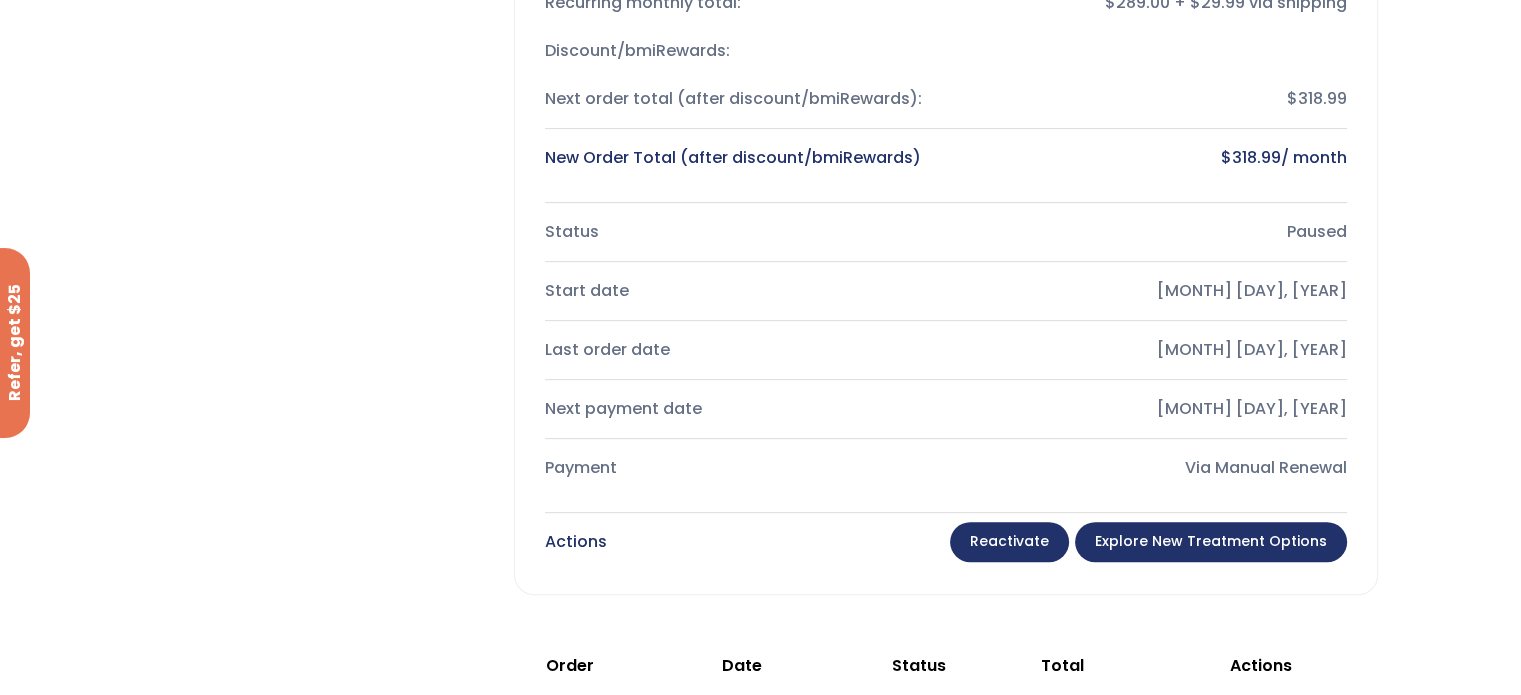 scroll, scrollTop: 700, scrollLeft: 0, axis: vertical 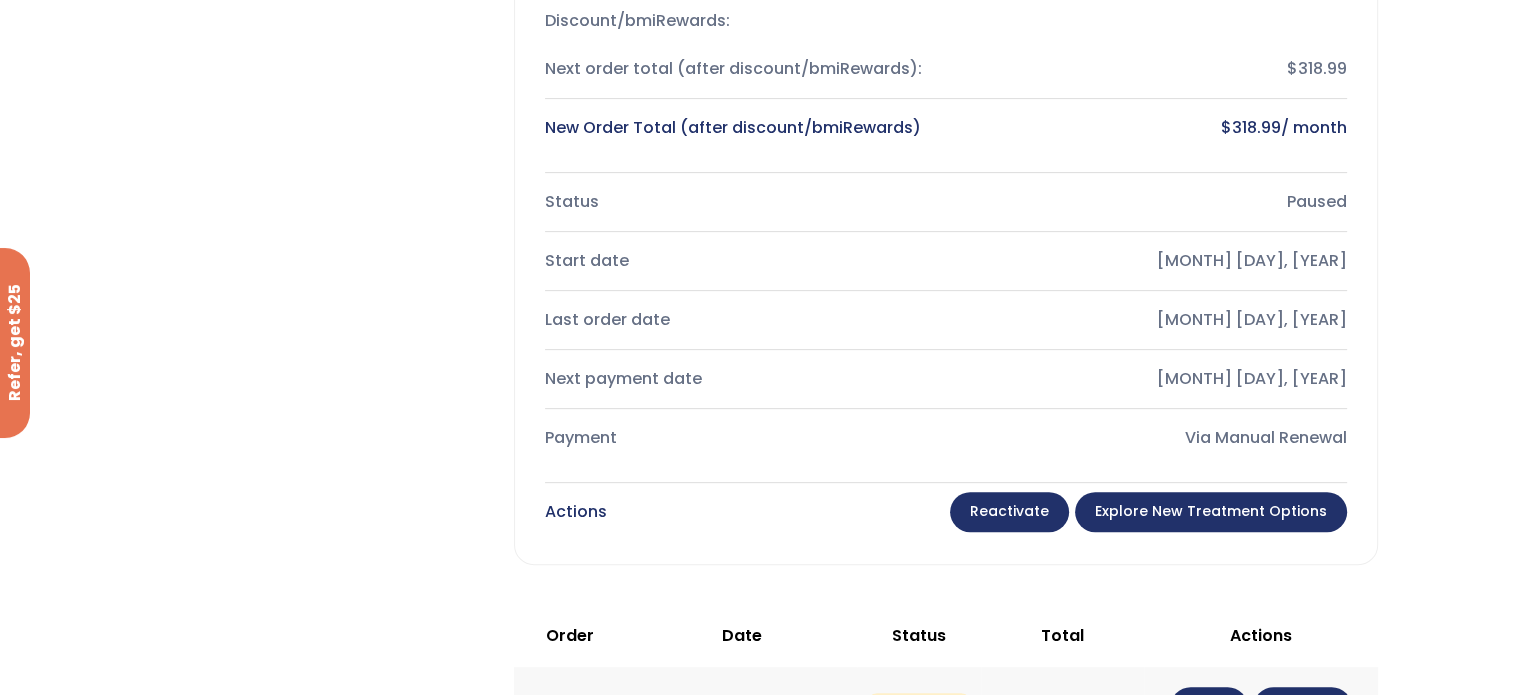 click on "Reactivate" at bounding box center (1009, 512) 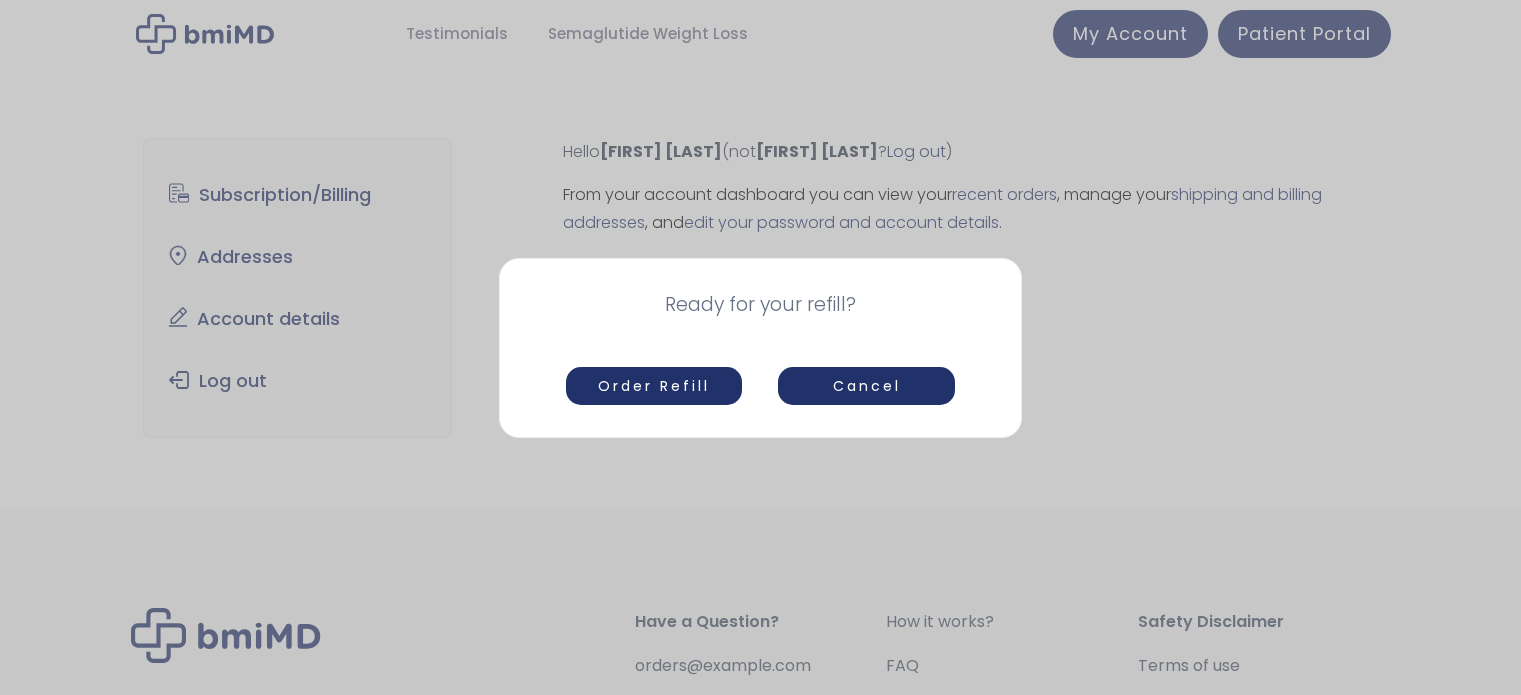 scroll, scrollTop: 0, scrollLeft: 0, axis: both 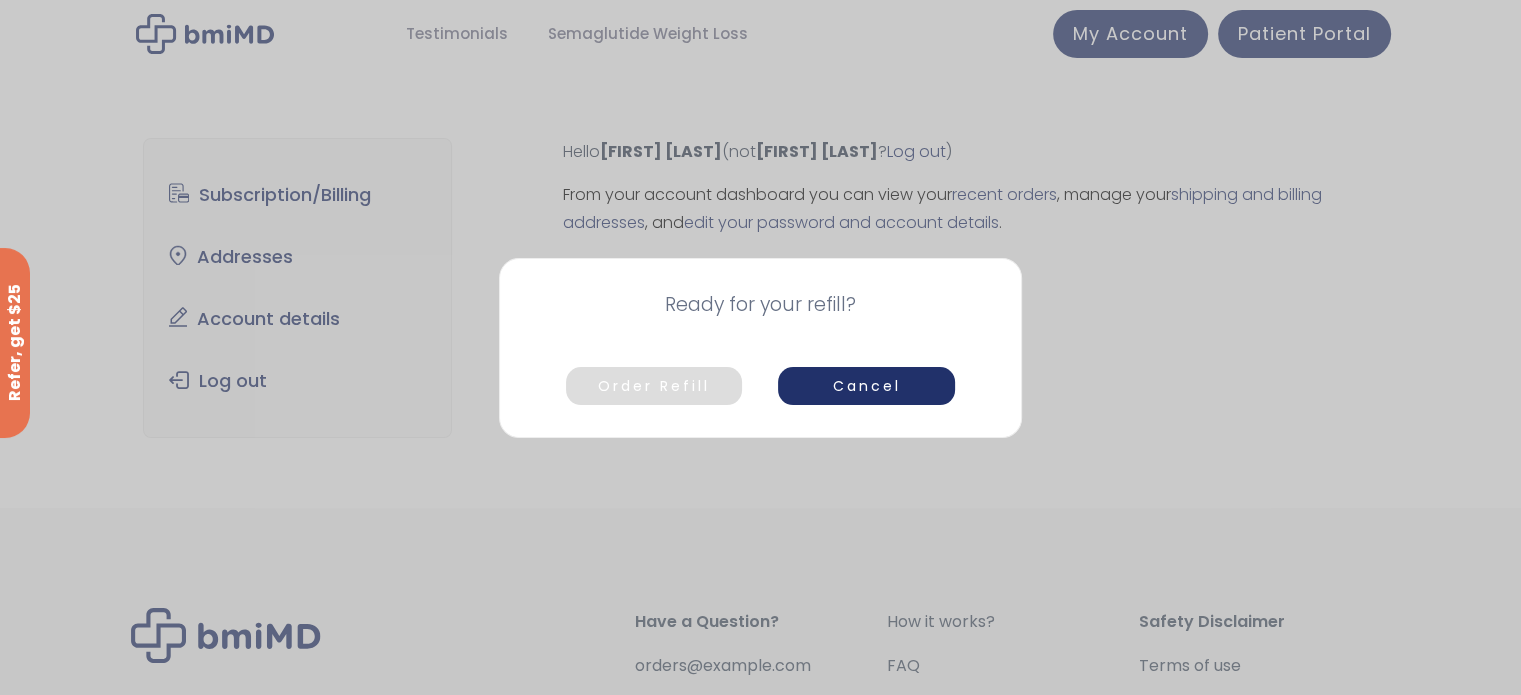 click on "Order Refill" at bounding box center [654, 386] 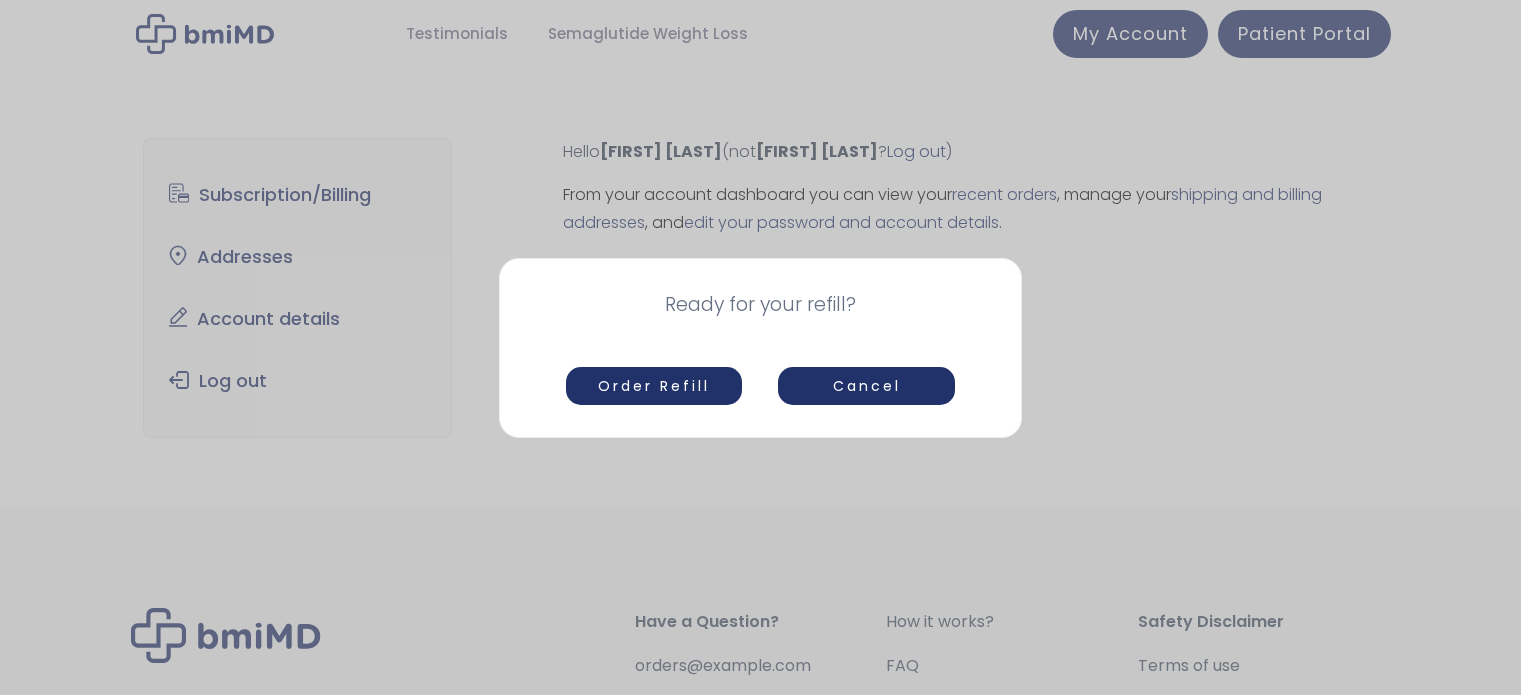 scroll, scrollTop: 0, scrollLeft: 0, axis: both 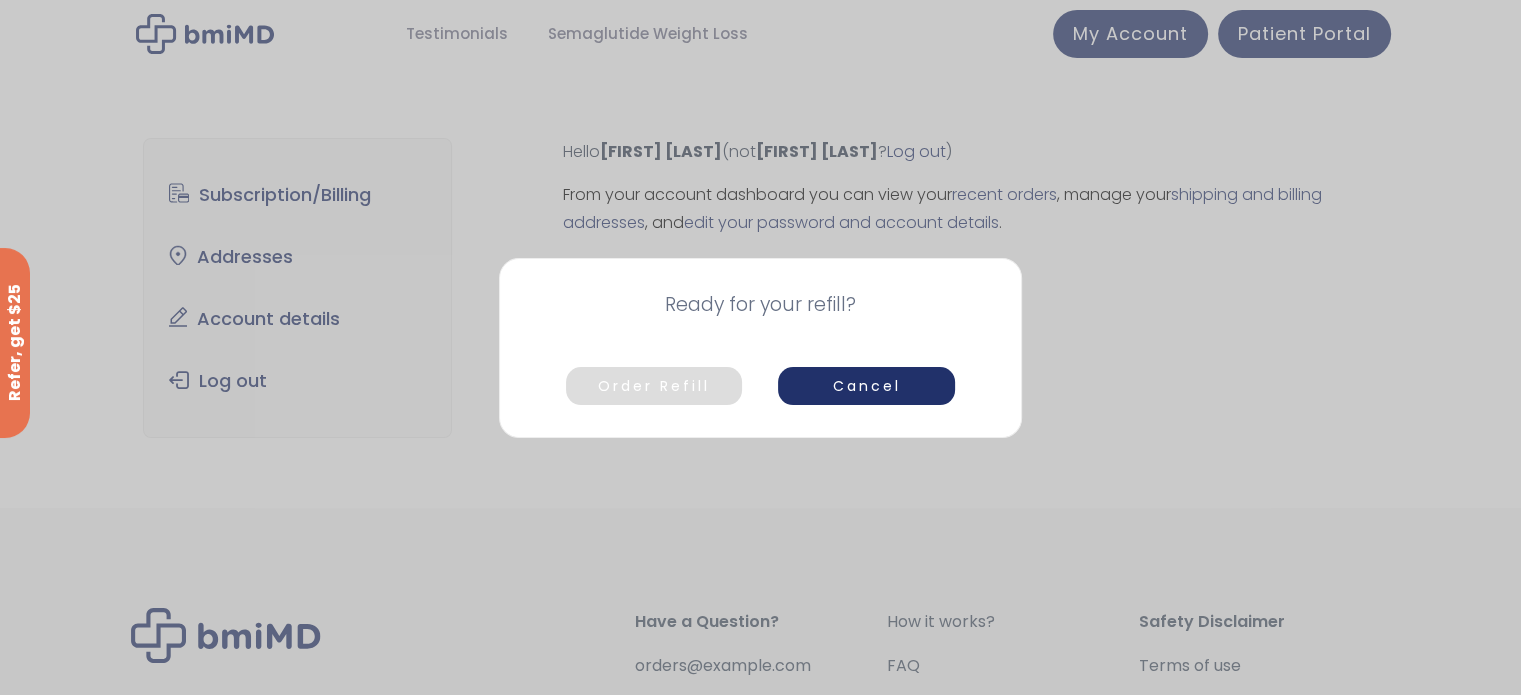 click on "Order Refill" at bounding box center [654, 386] 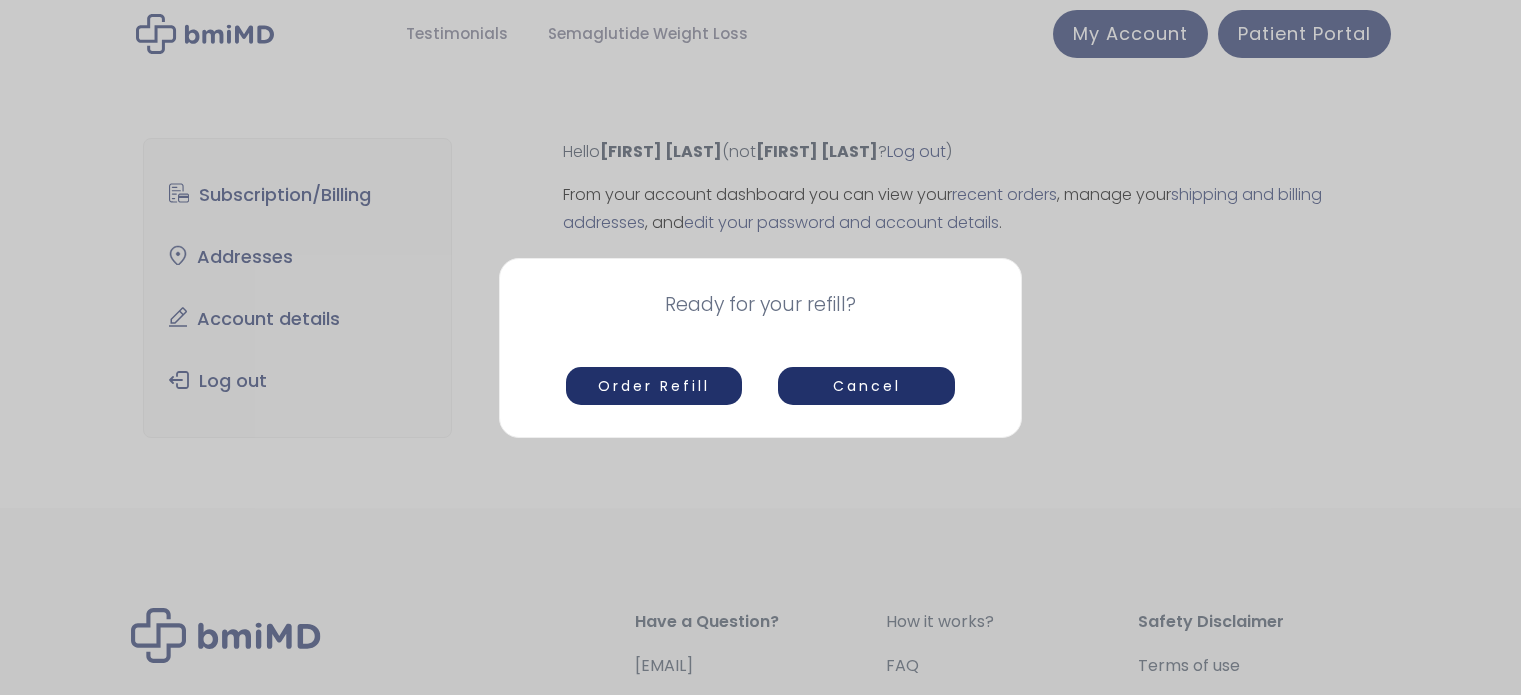 scroll, scrollTop: 0, scrollLeft: 0, axis: both 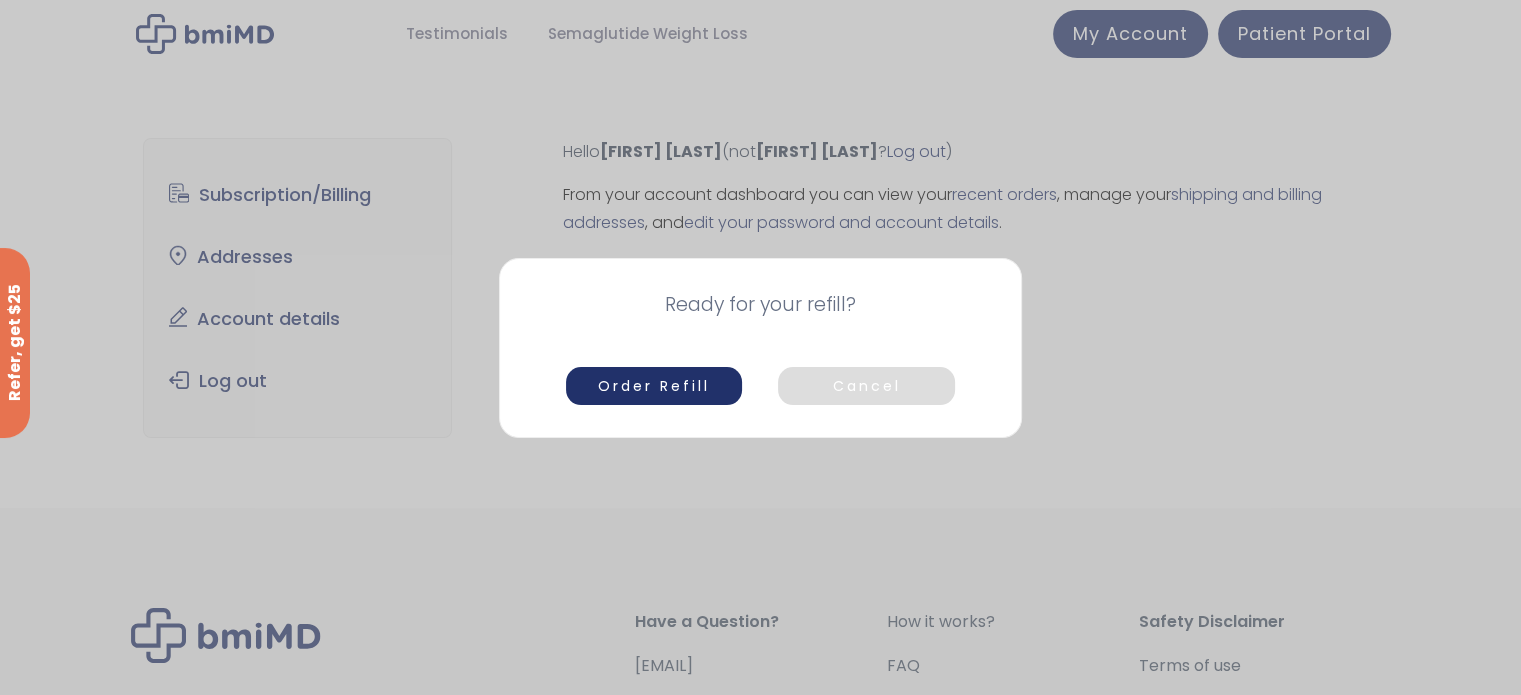 click on "Cancel" at bounding box center [866, 386] 